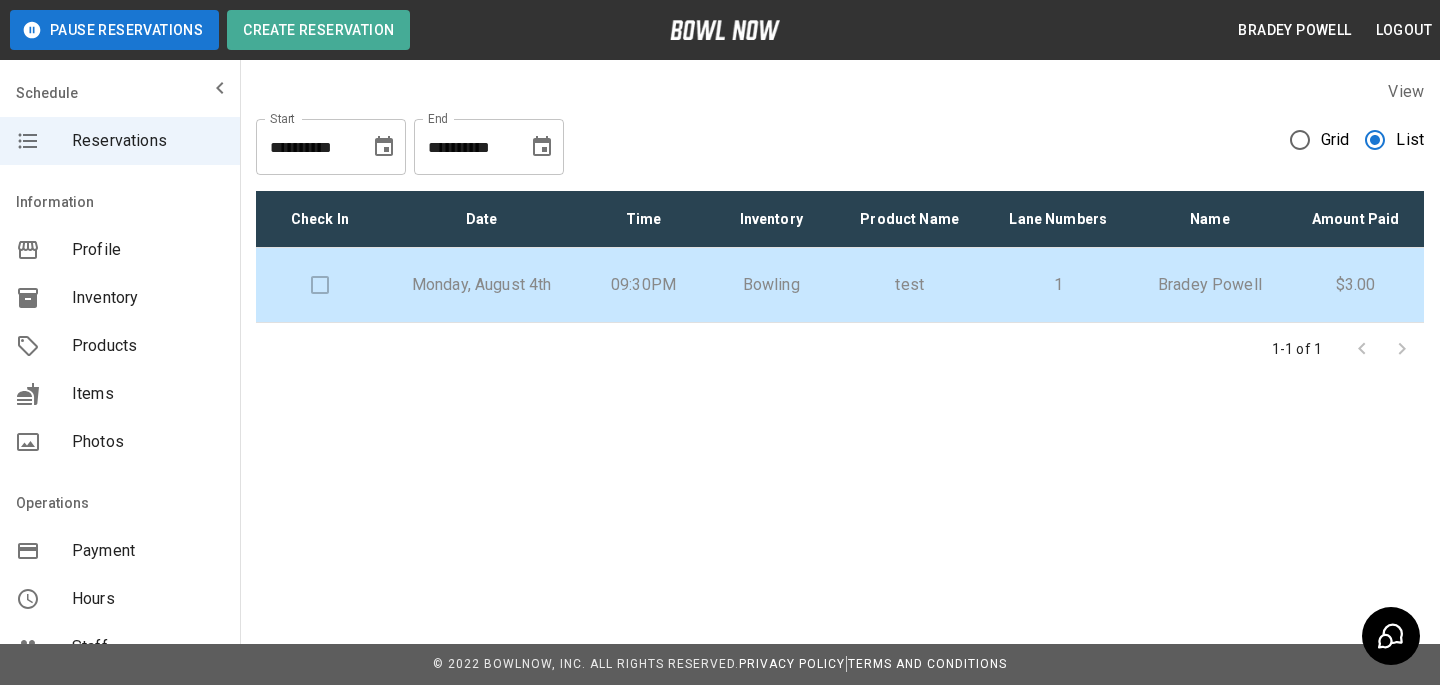 scroll, scrollTop: 0, scrollLeft: 0, axis: both 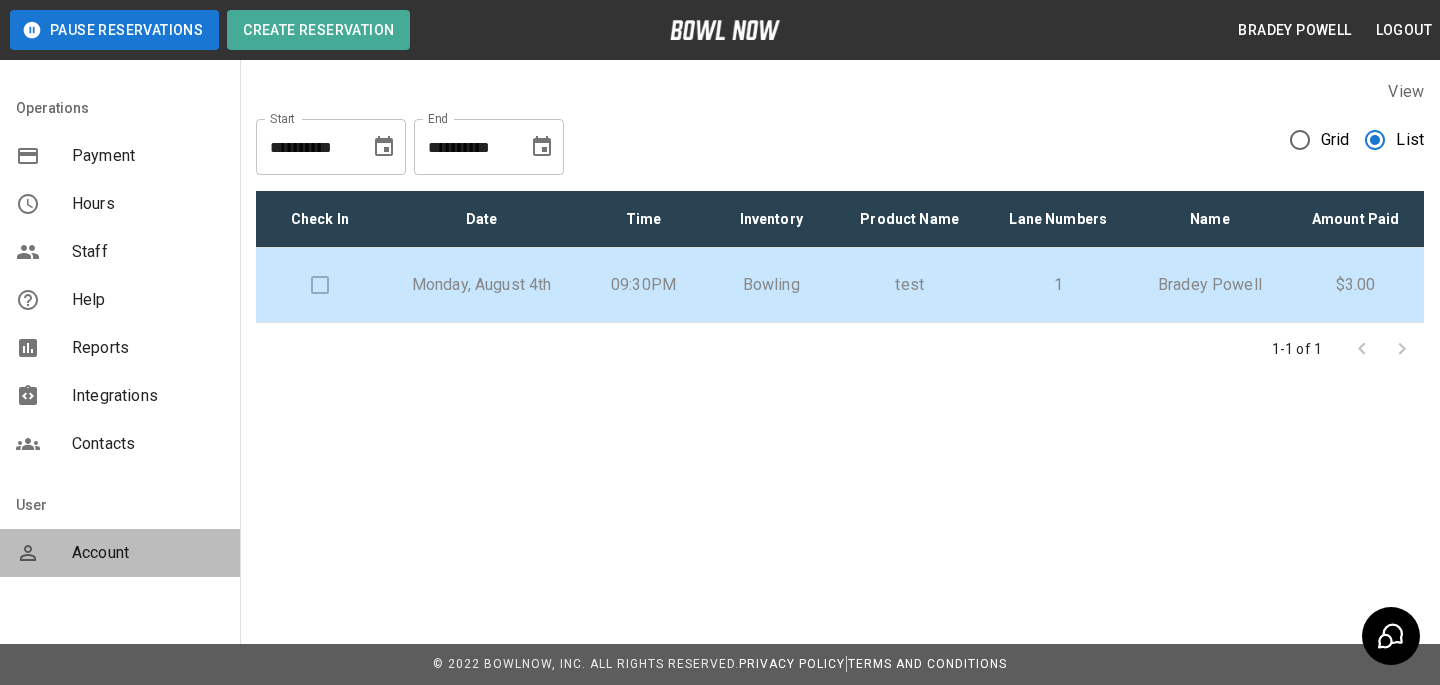 click on "Account" at bounding box center (148, 553) 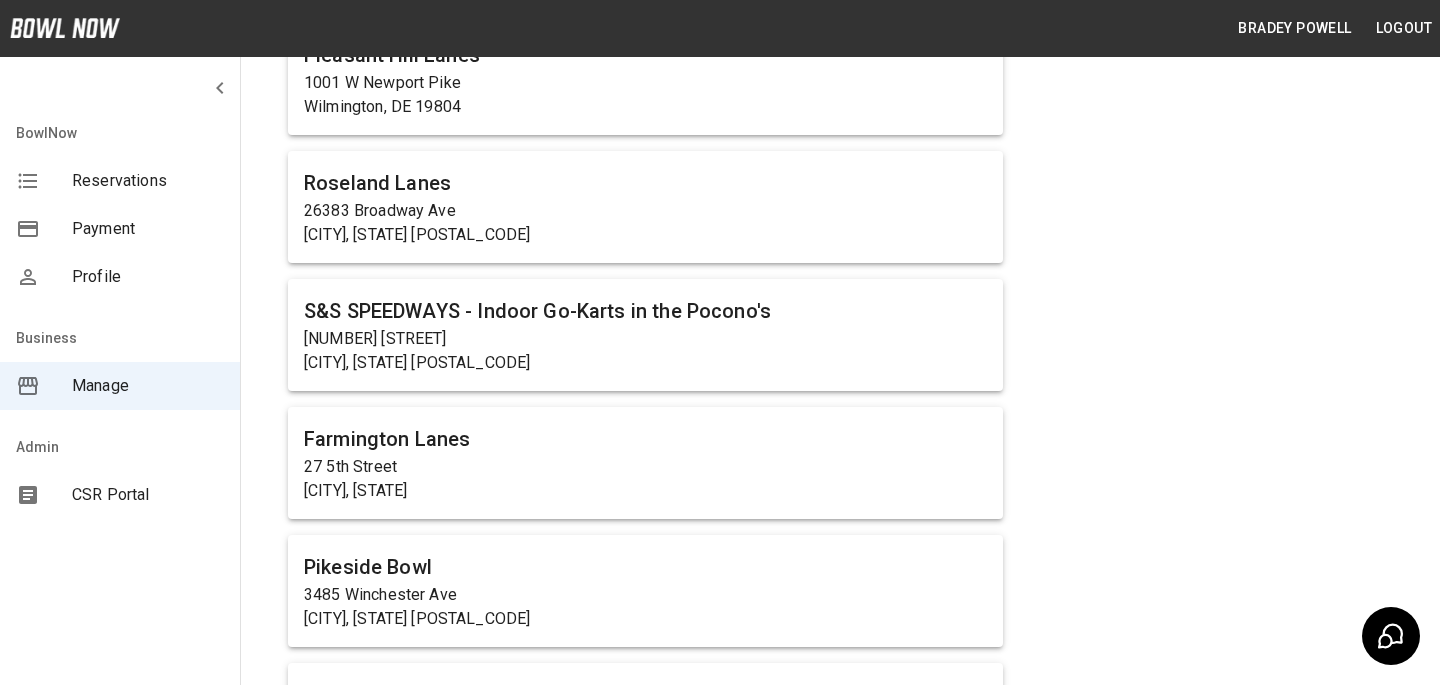 scroll, scrollTop: 438, scrollLeft: 0, axis: vertical 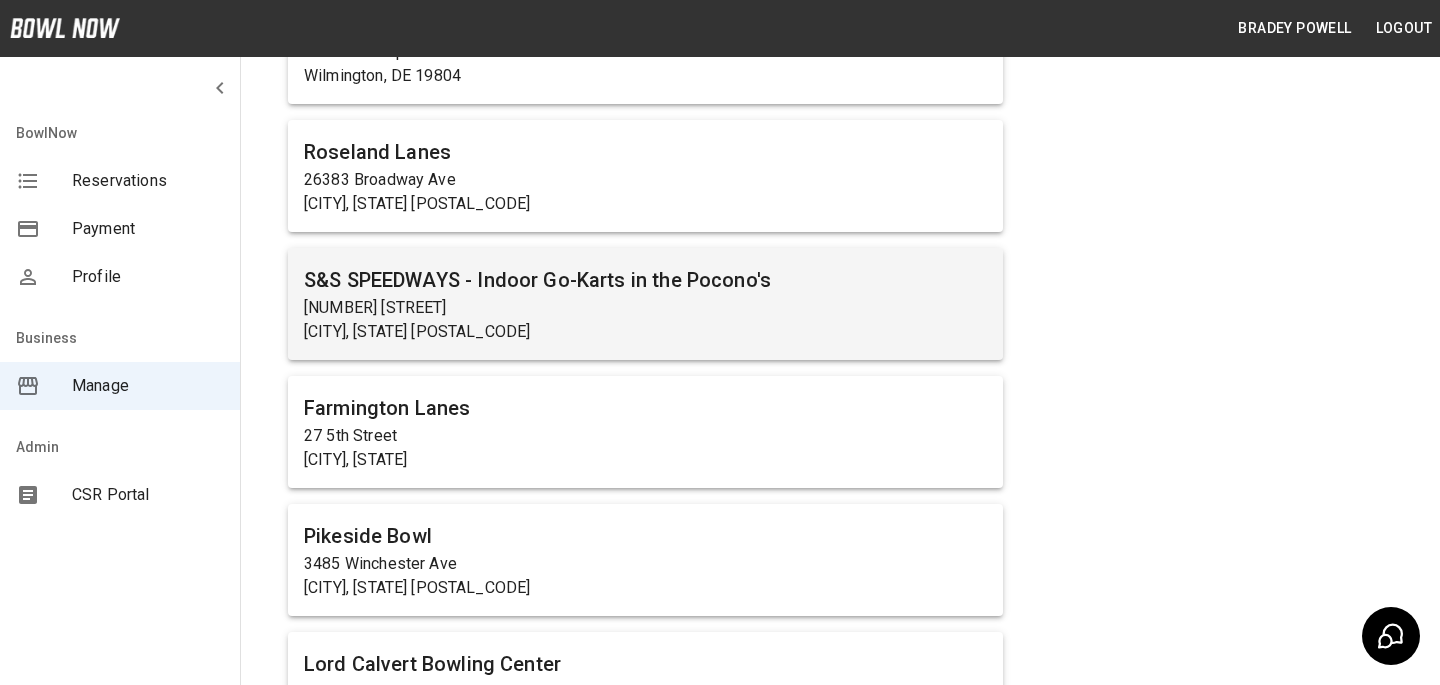 click on "[NUMBER] [STREET]" at bounding box center (645, 308) 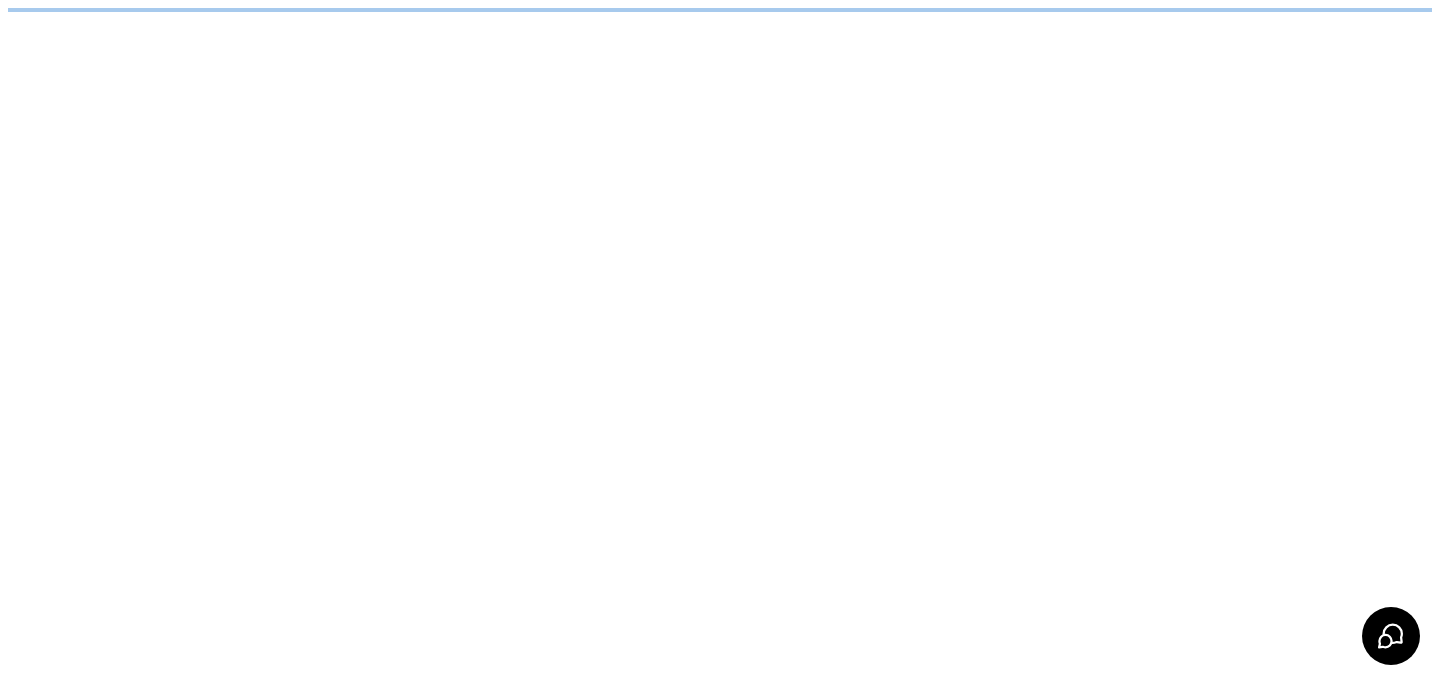 scroll, scrollTop: 0, scrollLeft: 0, axis: both 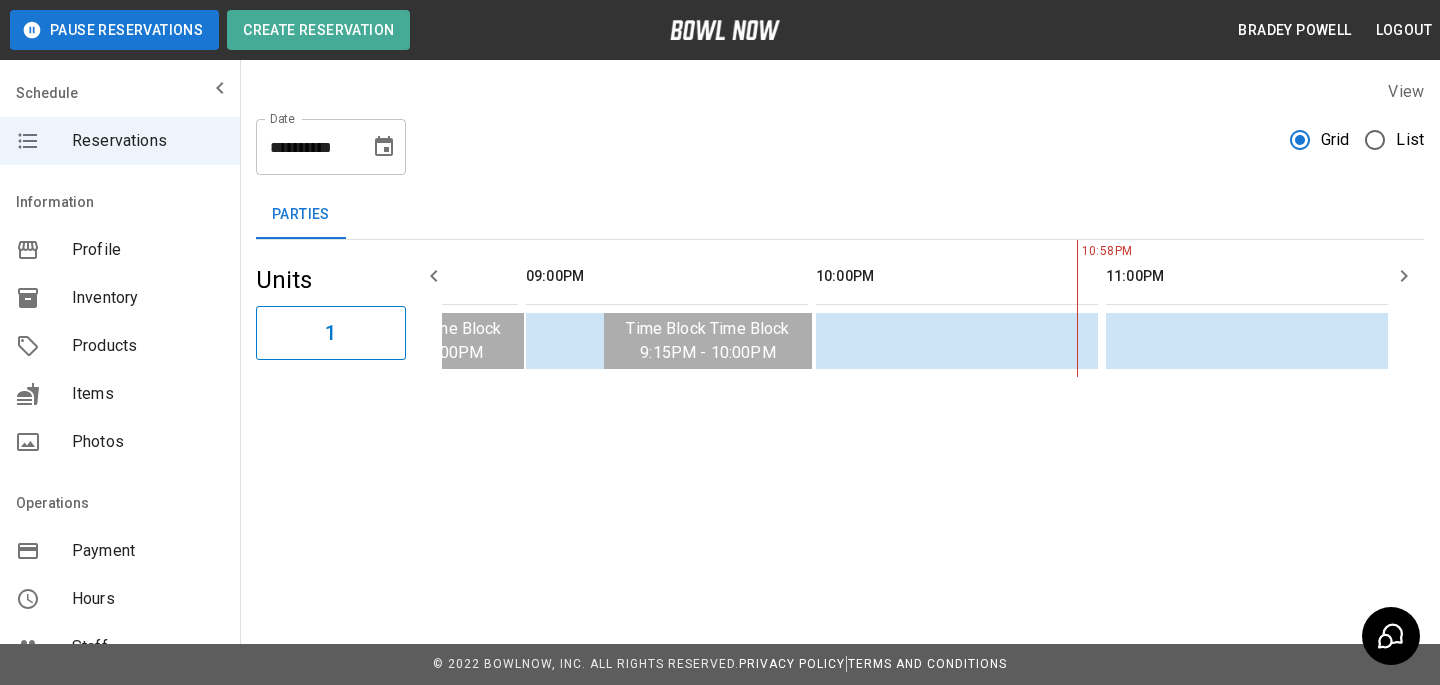 click on "Products" at bounding box center [120, 346] 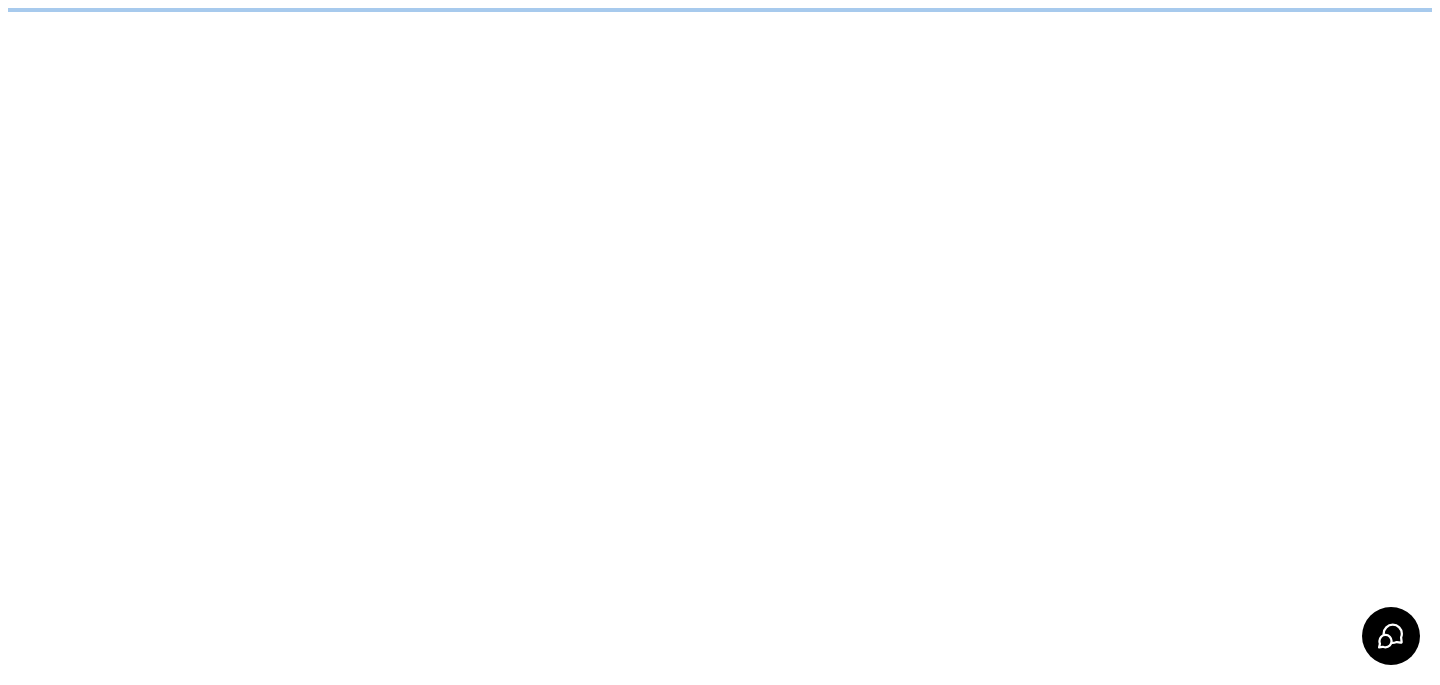 click on "/businesses/3anWNDyHbAgH9CAhROYy/products" at bounding box center (720, 10) 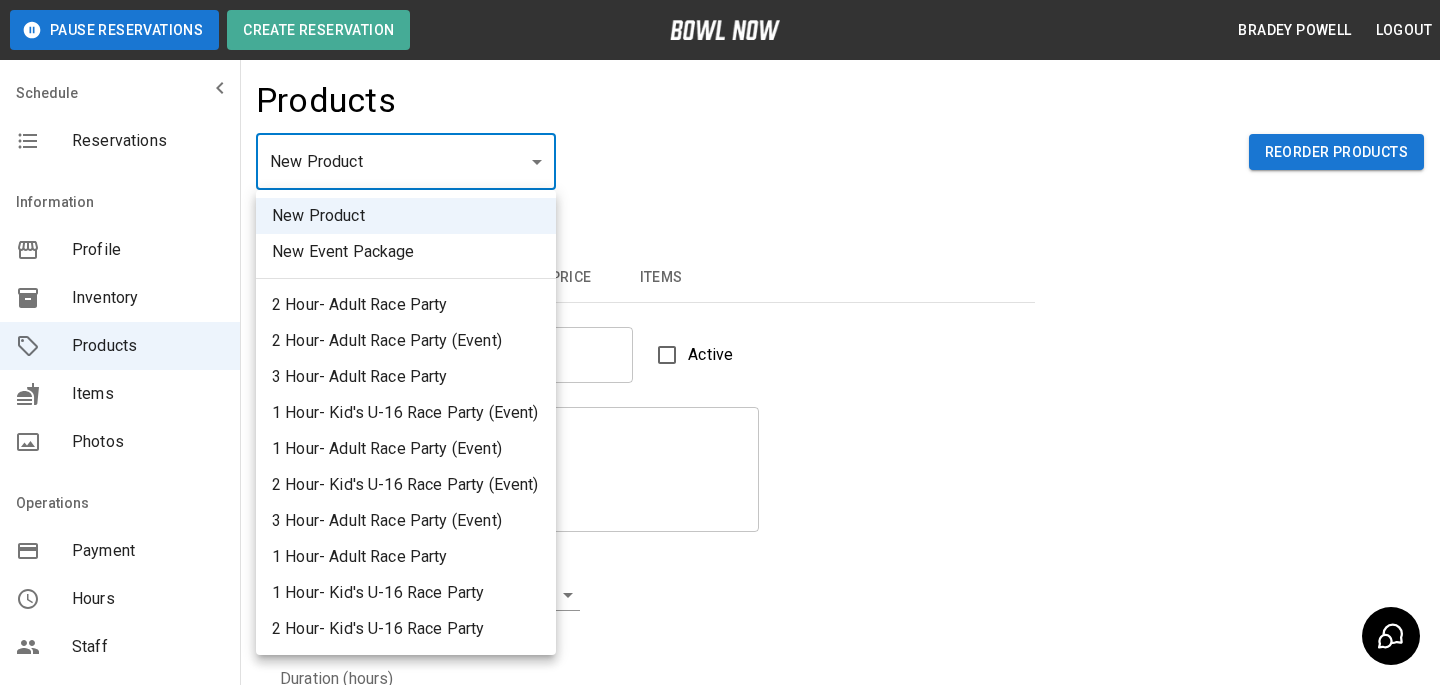 click on "Pause Reservations Create Reservation [FIRST] [LAST] Logout Schedule Reservations Information Profile Inventory Products Items Photos Operations Payment Hours Staff Help Reports Integrations Contacts User Account Products New Product ** ​ Reorder Products Details Basic Image Hours Price Items Name Name Active Description Description Inventory ​ Duration (hours) Min * Min Max * Max Guest Count Min * Min Max * Max Limit Product Availability Restrict product availability within a date range Limit Availability? Current Image Select an Image Upload   Product Hours: Same as Business Hours ******* Product Hours: Deposit only? Collect Deposit Only % * ​ percent ******* ​ Unit Price $ * Unit Price per hour **** ​ Price per Shoe $ * Price per Shoe Include Shoes? Require Shoes? Sales Tax % * Sales Tax Tax Unit Price Tax Shoes Discounts and Promos Create discount codes and promos for your product ADD DISCOUNT CODE Select Items For This Product Pizza - Pepperoni (Large) Pizza - Plain (Large) Yes Create   |   Help" at bounding box center [720, 644] 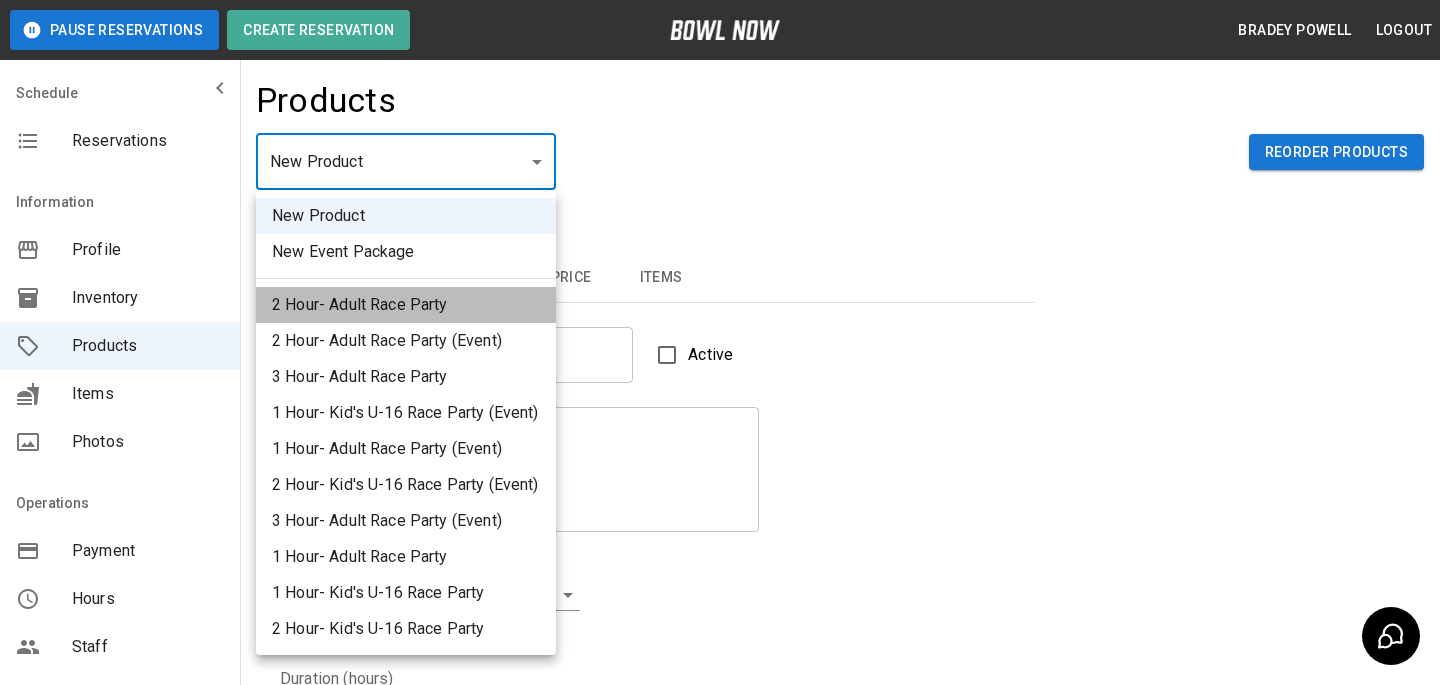 click on "2 Hour- Adult Race Party" at bounding box center [406, 305] 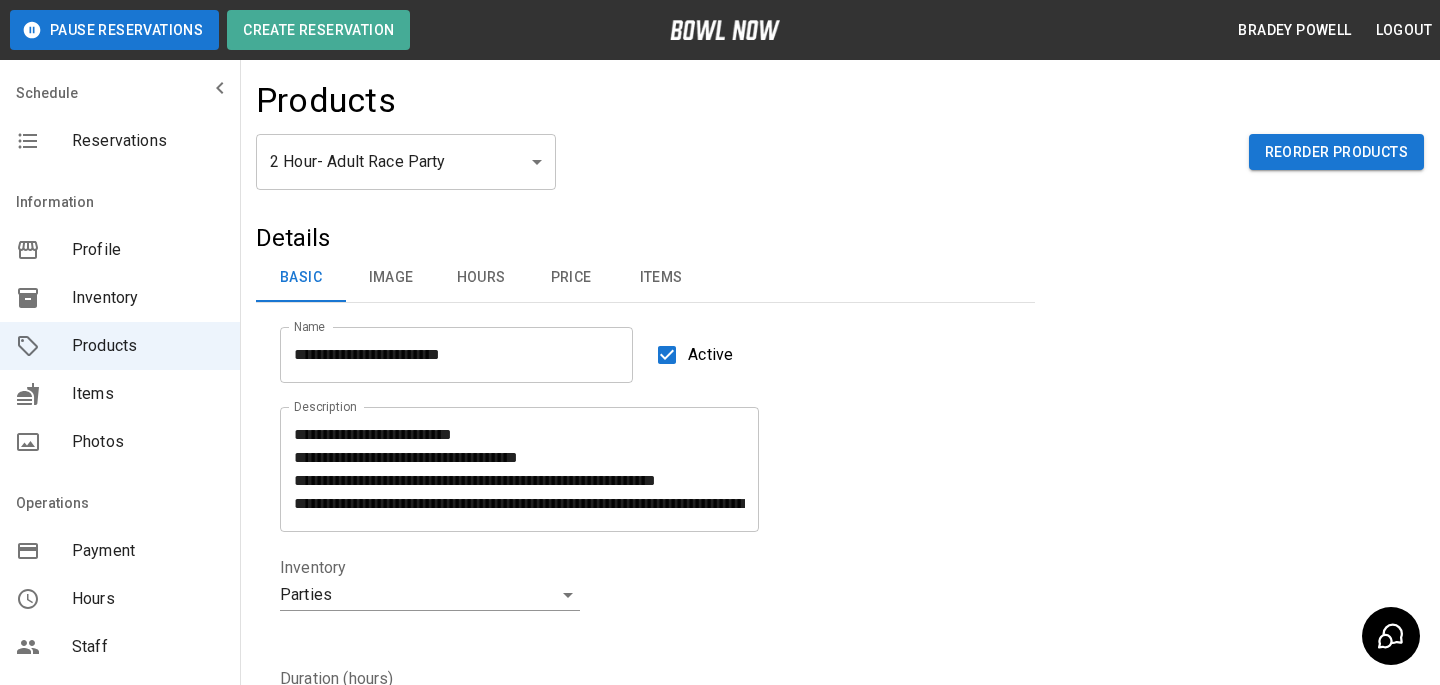 click on "2 Hour- Adult Race Party   * ​ Reorder Products" at bounding box center [840, 178] 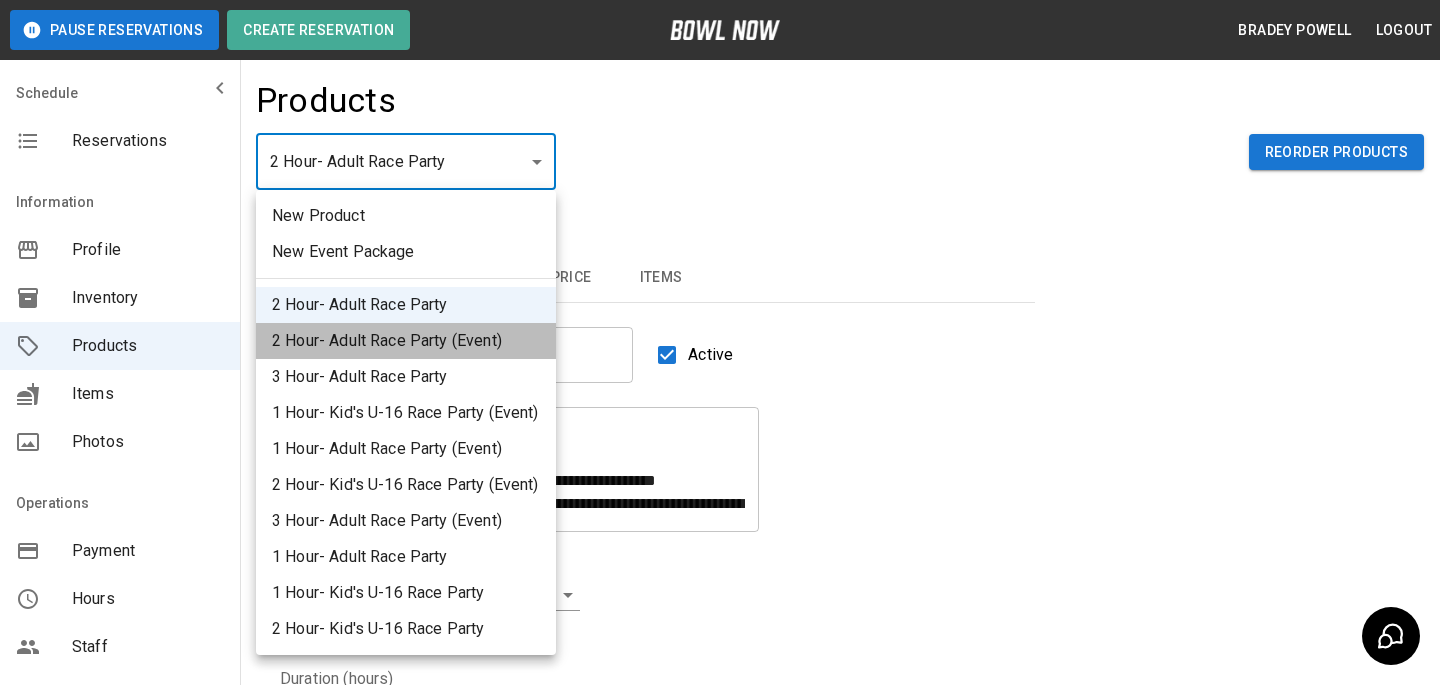 click on "2 Hour- Adult Race Party   (Event)" at bounding box center (406, 341) 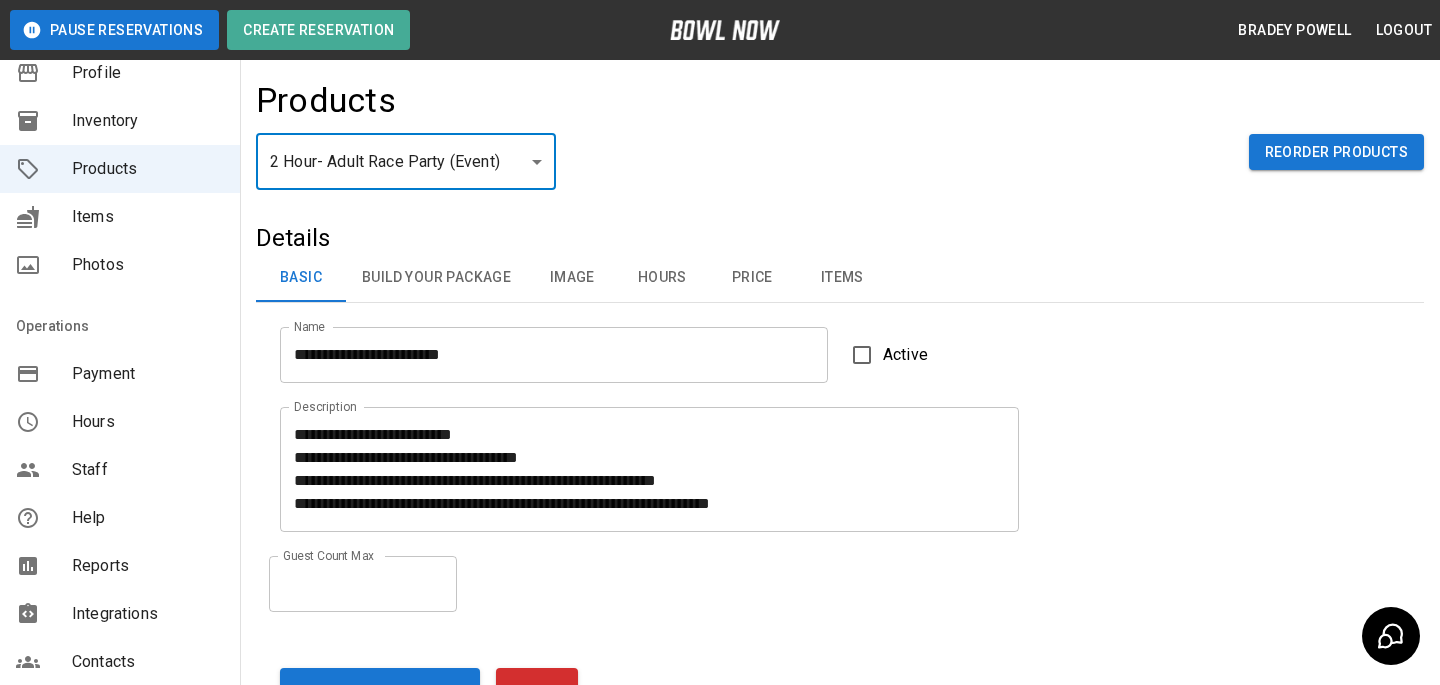 scroll, scrollTop: 0, scrollLeft: 0, axis: both 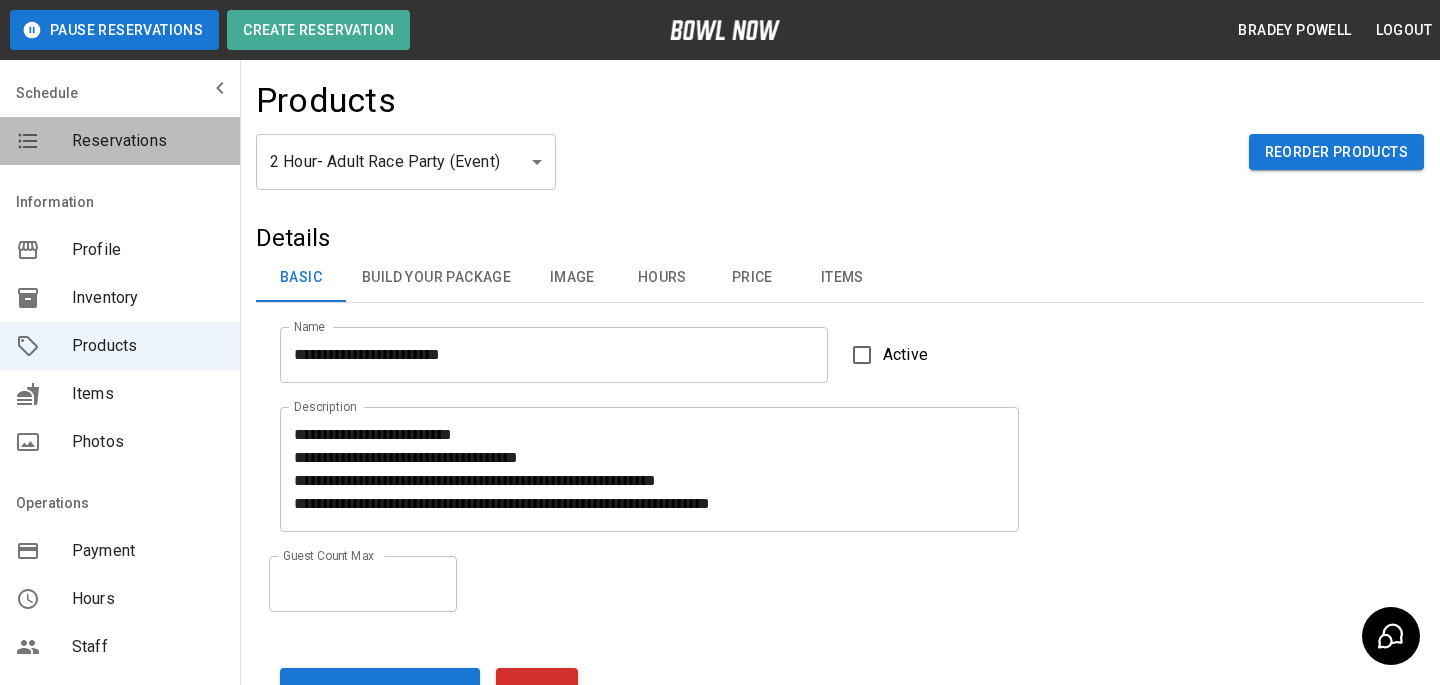 click on "Reservations" at bounding box center [120, 141] 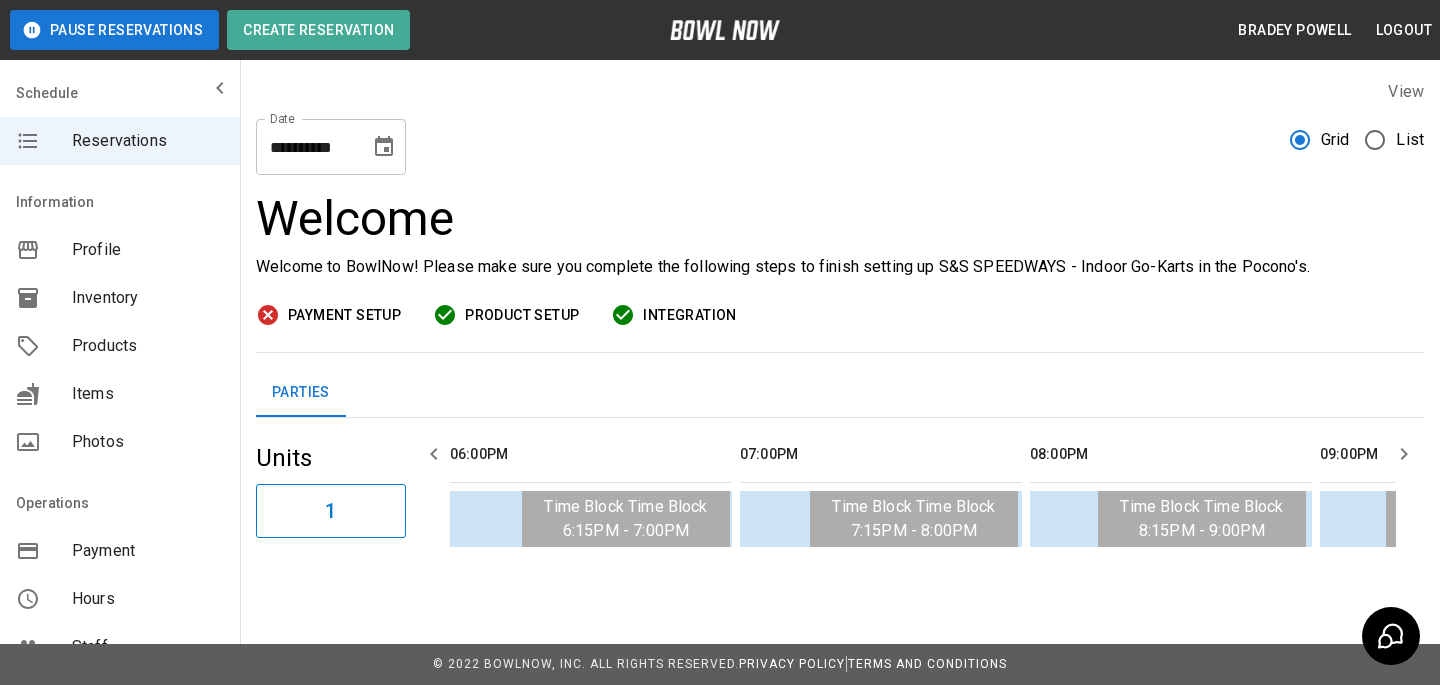 scroll, scrollTop: 0, scrollLeft: 794, axis: horizontal 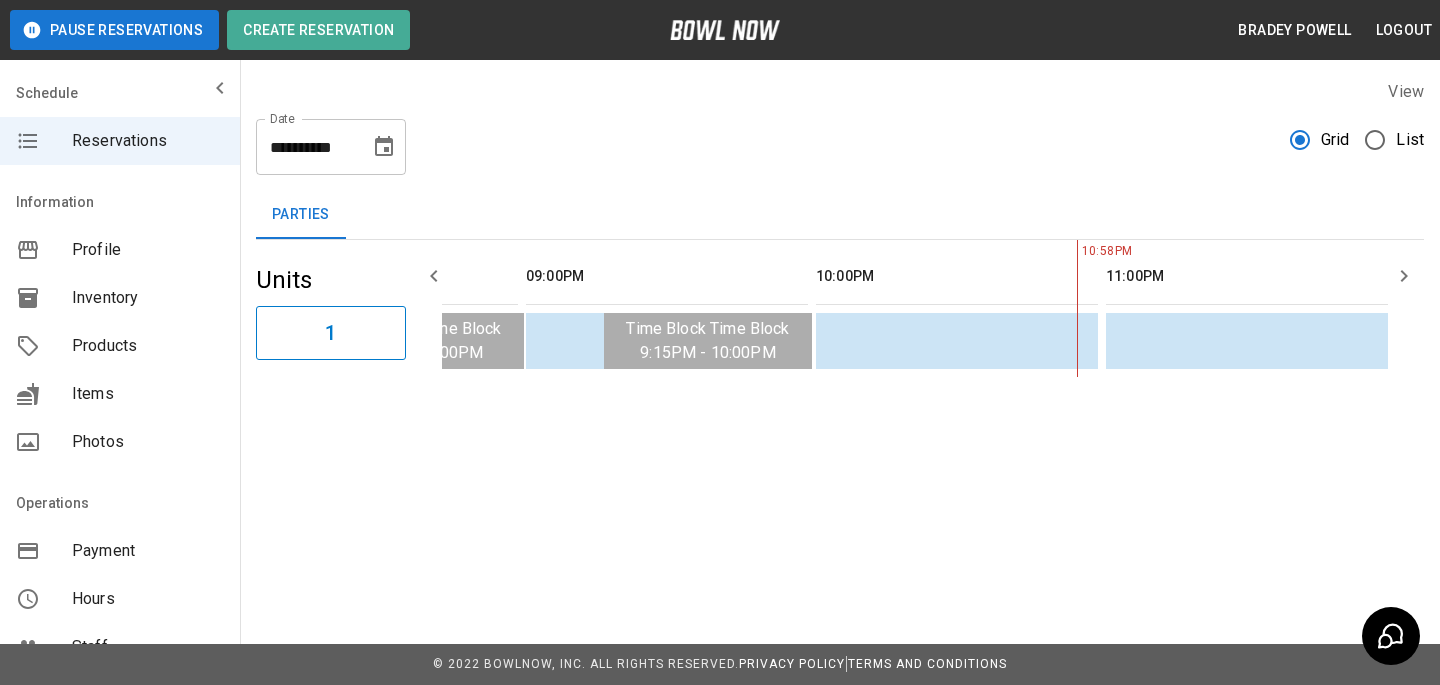click on "**********" at bounding box center [840, 139] 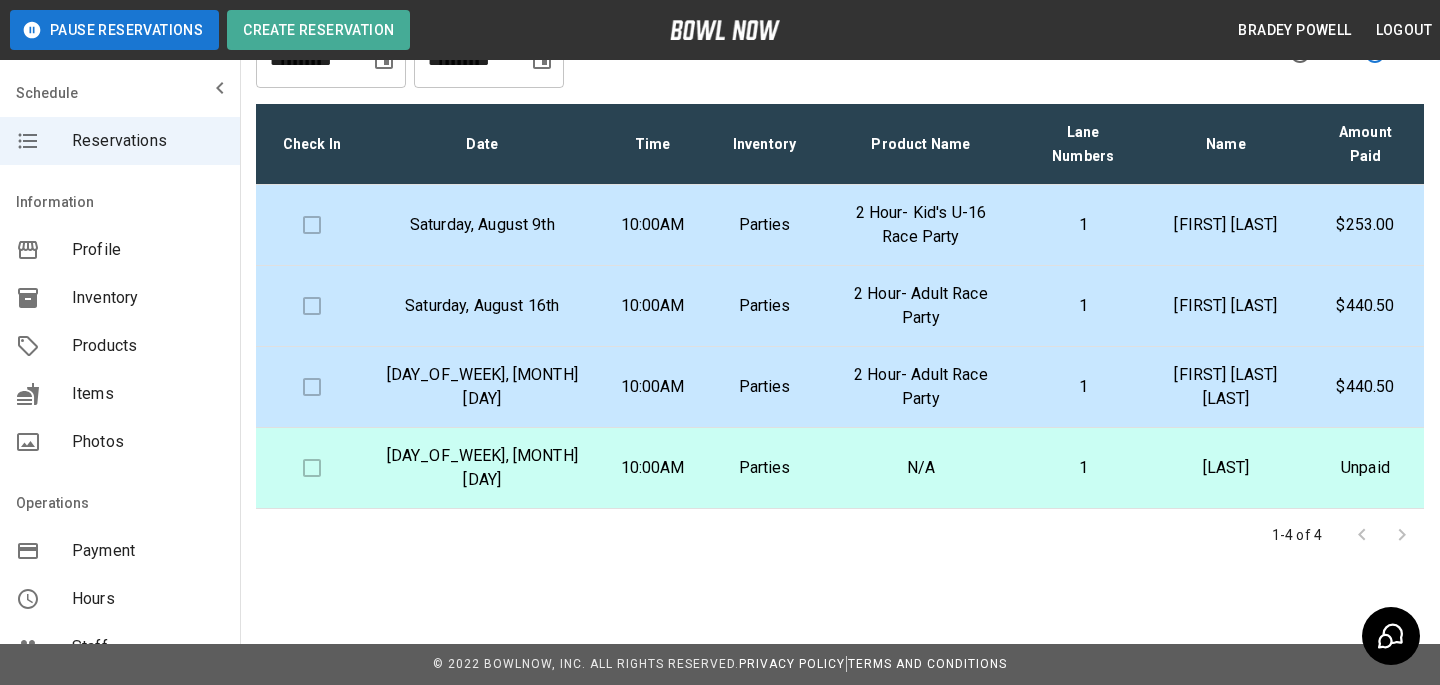 scroll, scrollTop: 0, scrollLeft: 0, axis: both 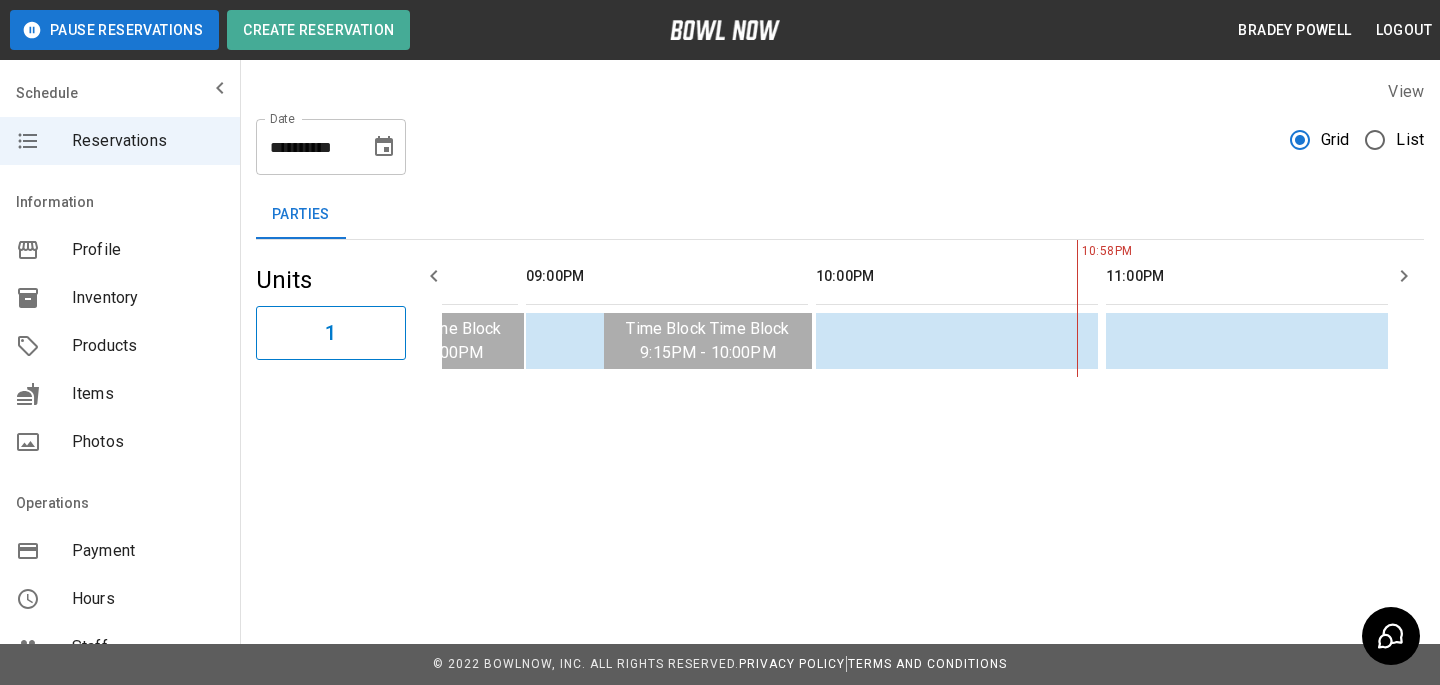click on "Products" at bounding box center [120, 346] 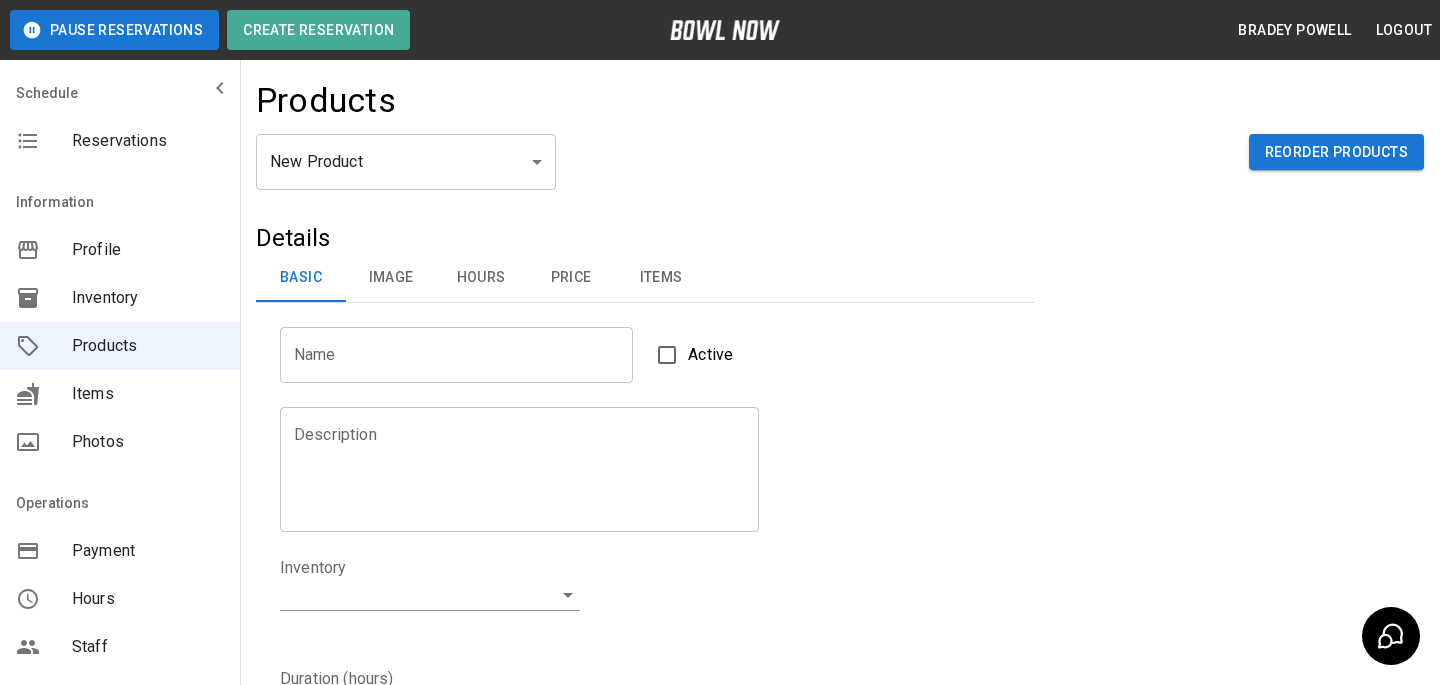 click on "Details" at bounding box center (645, 238) 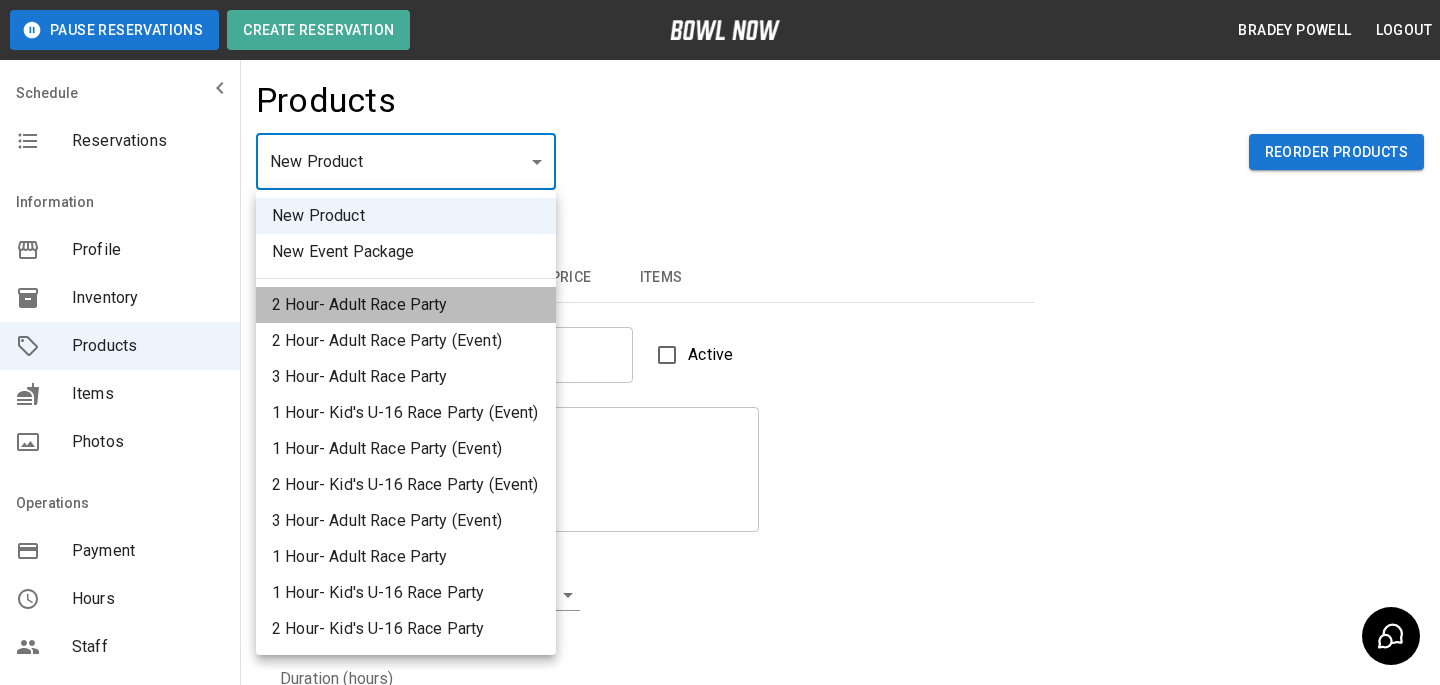 click on "2 Hour- Adult Race Party" at bounding box center (406, 305) 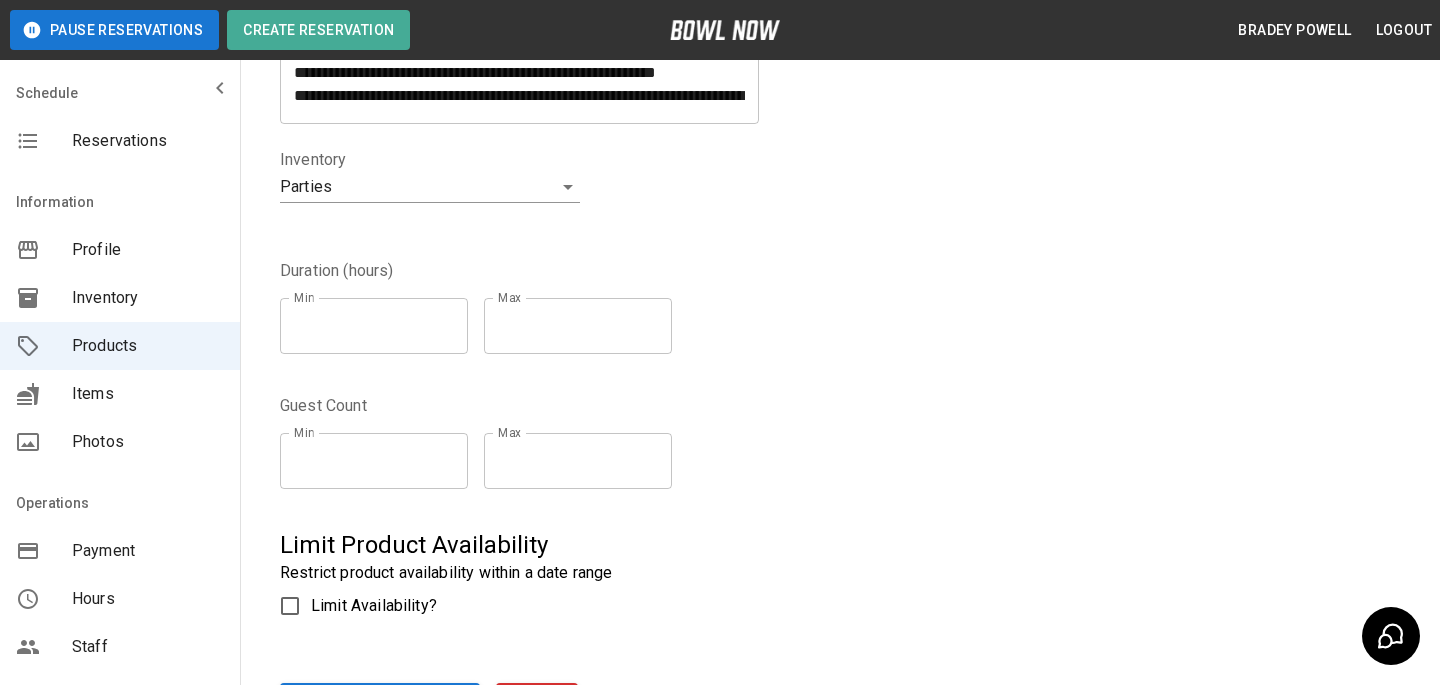 scroll, scrollTop: 604, scrollLeft: 0, axis: vertical 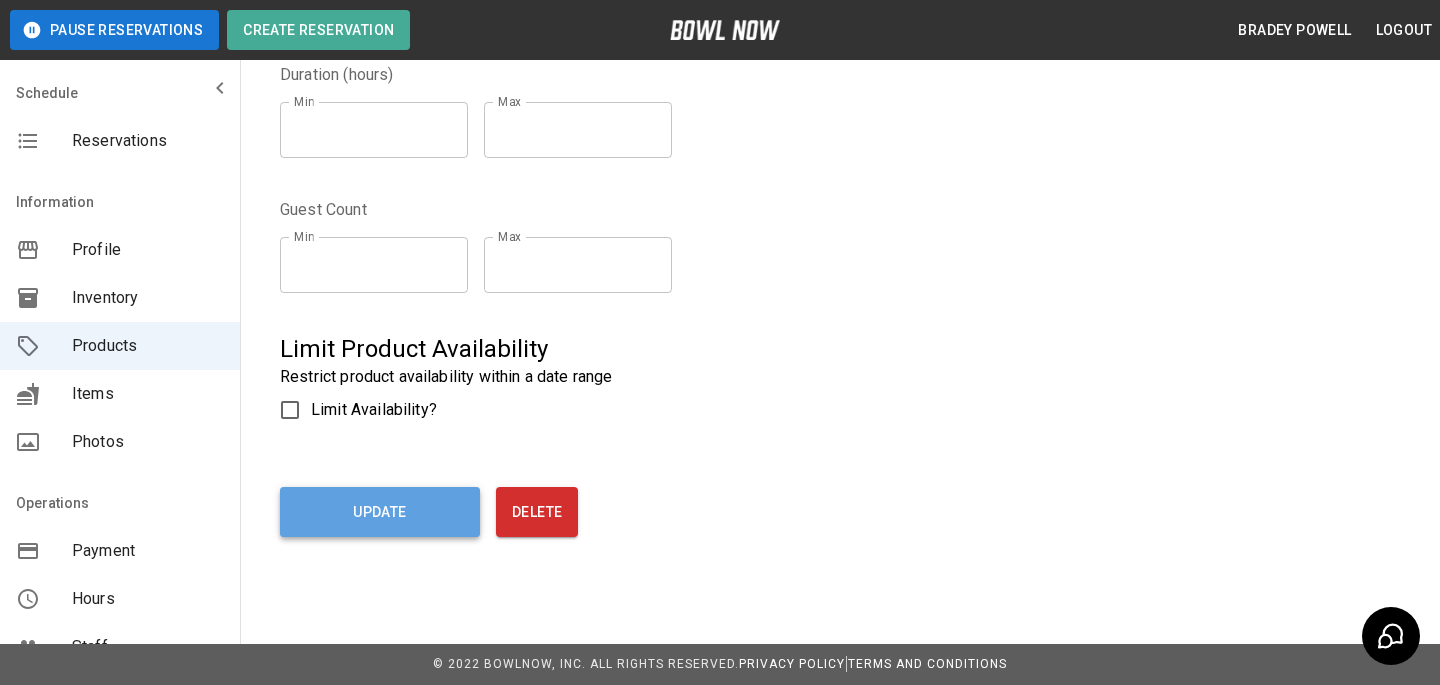 click on "Update" at bounding box center [380, 512] 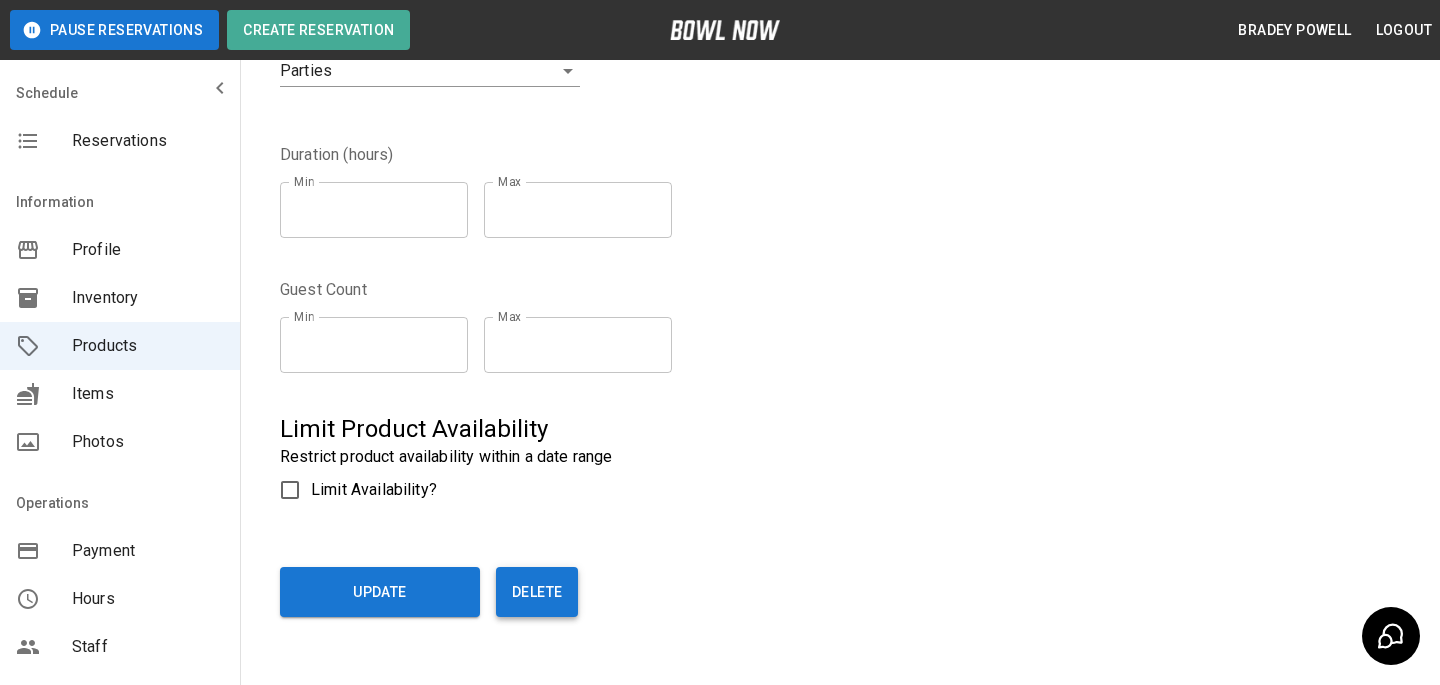 scroll, scrollTop: 0, scrollLeft: 0, axis: both 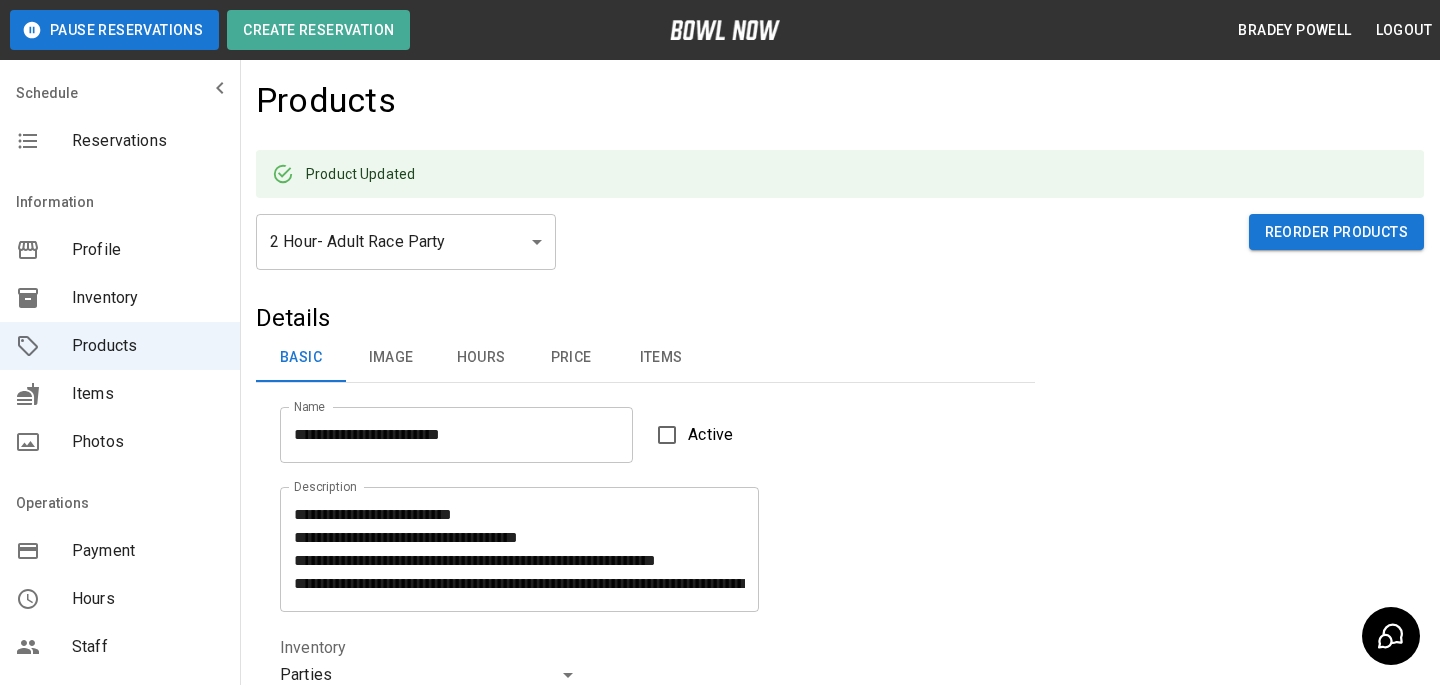 click on "**********" at bounding box center (720, 684) 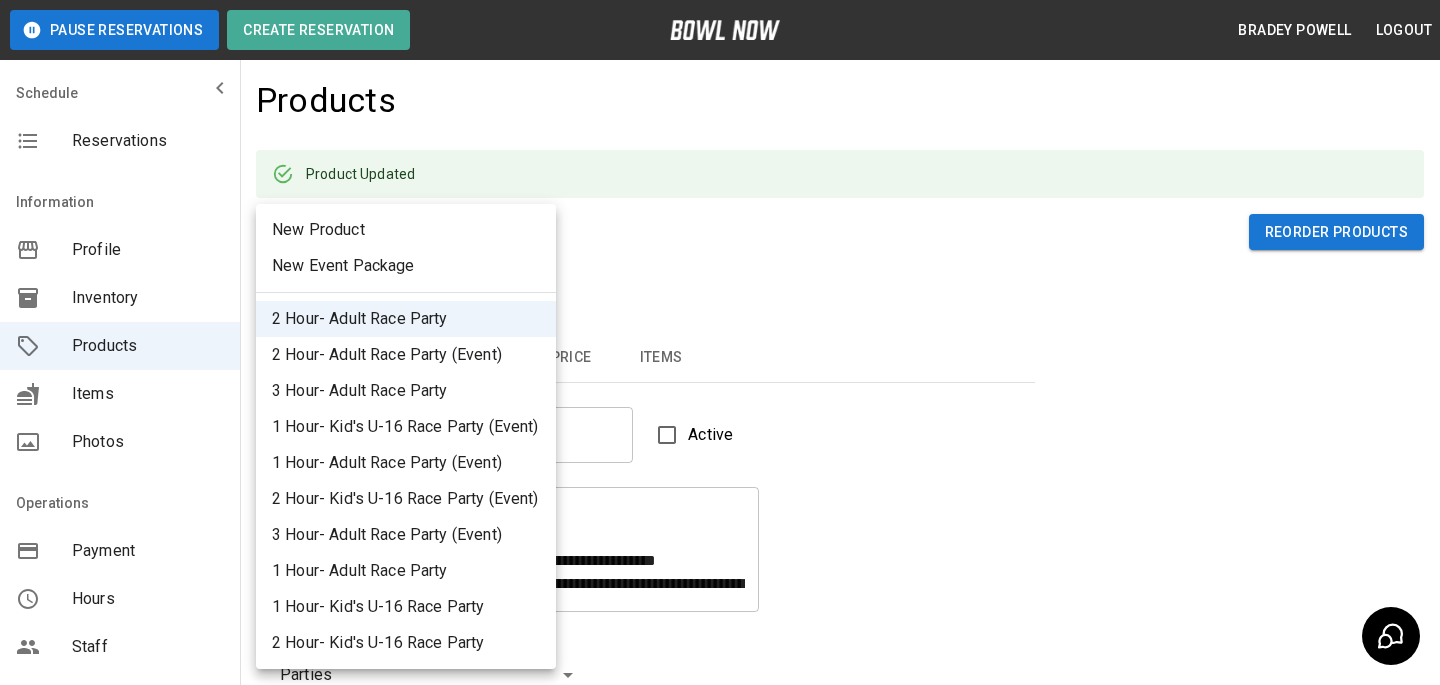 click on "3 Hour- Adult Race Party" at bounding box center [406, 391] 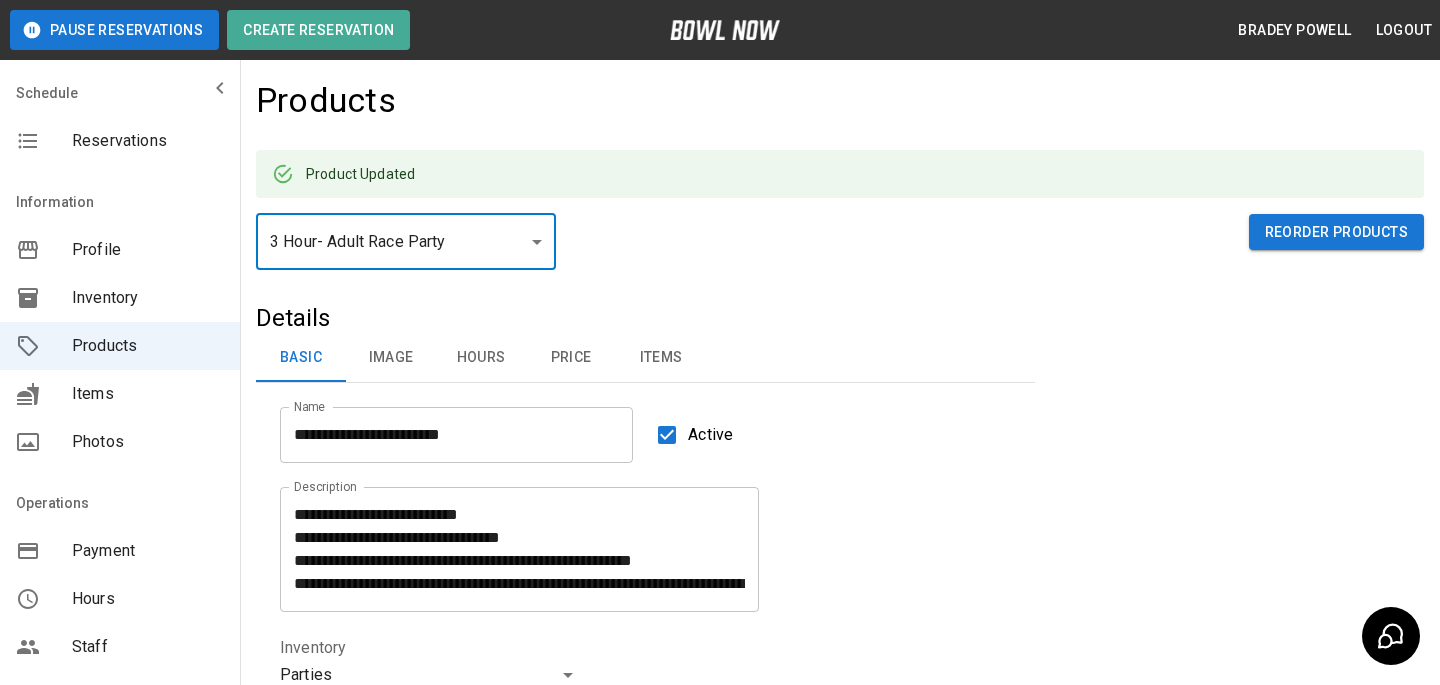 click on "Active" at bounding box center (759, 423) 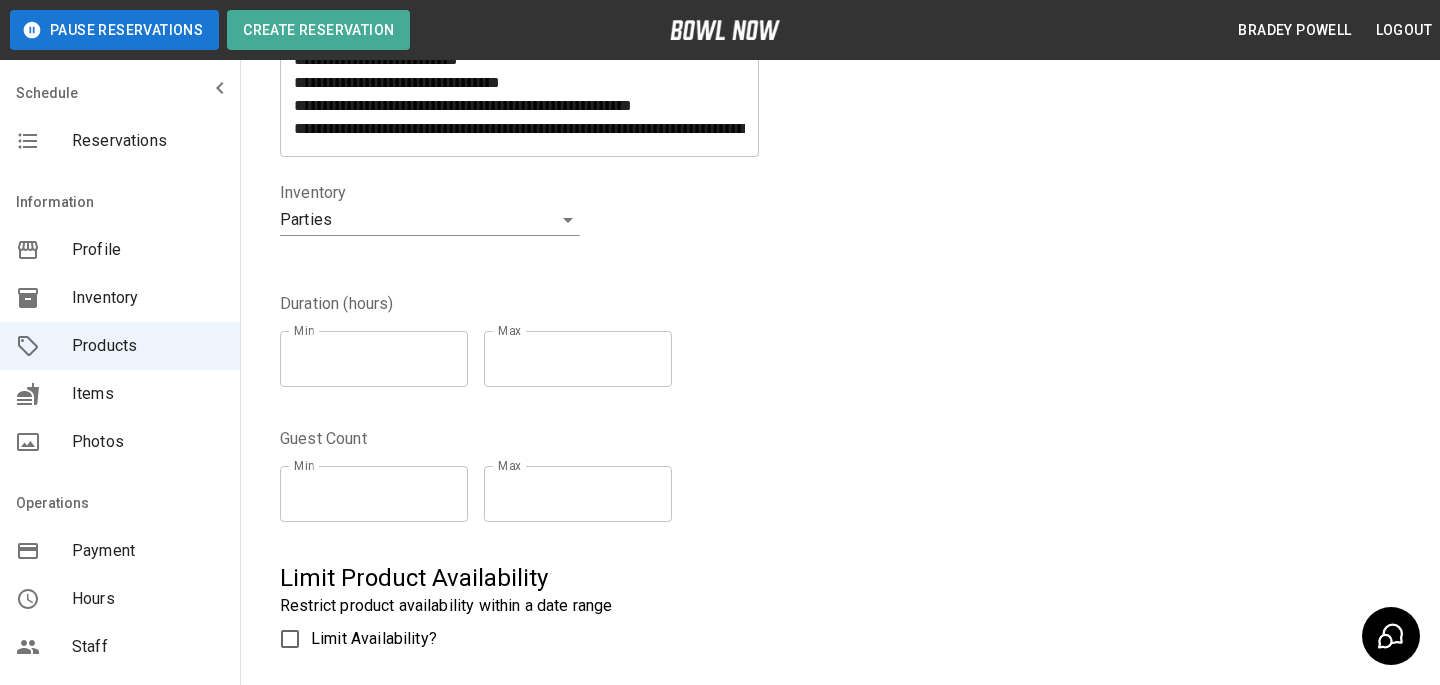scroll, scrollTop: 508, scrollLeft: 0, axis: vertical 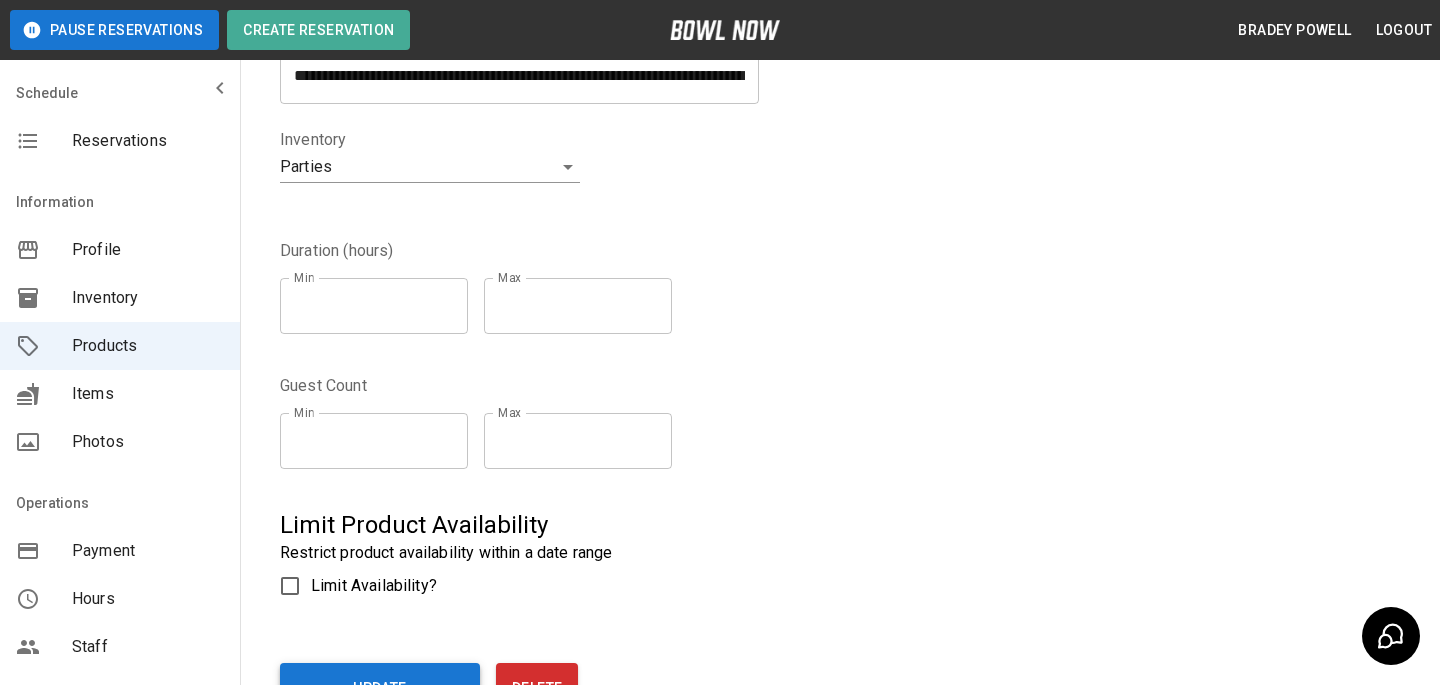 click on "Update" at bounding box center [380, 688] 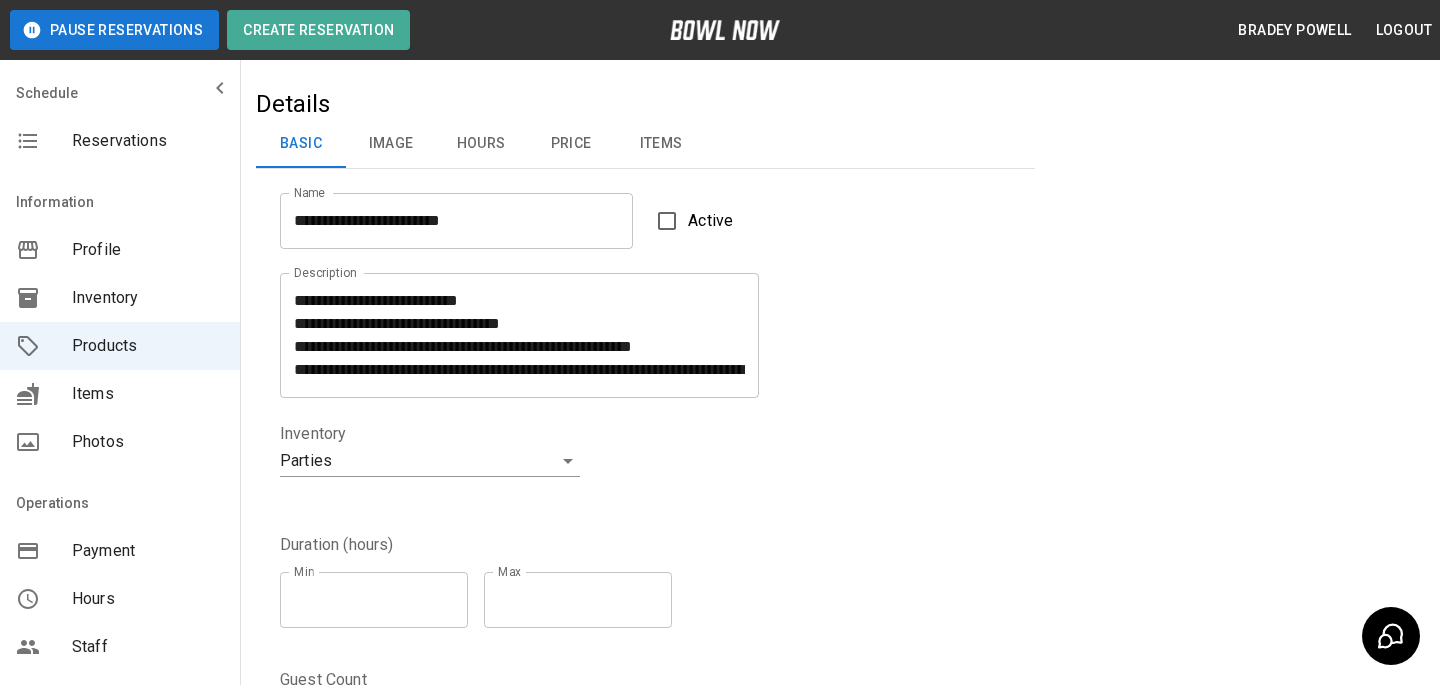 scroll, scrollTop: 0, scrollLeft: 0, axis: both 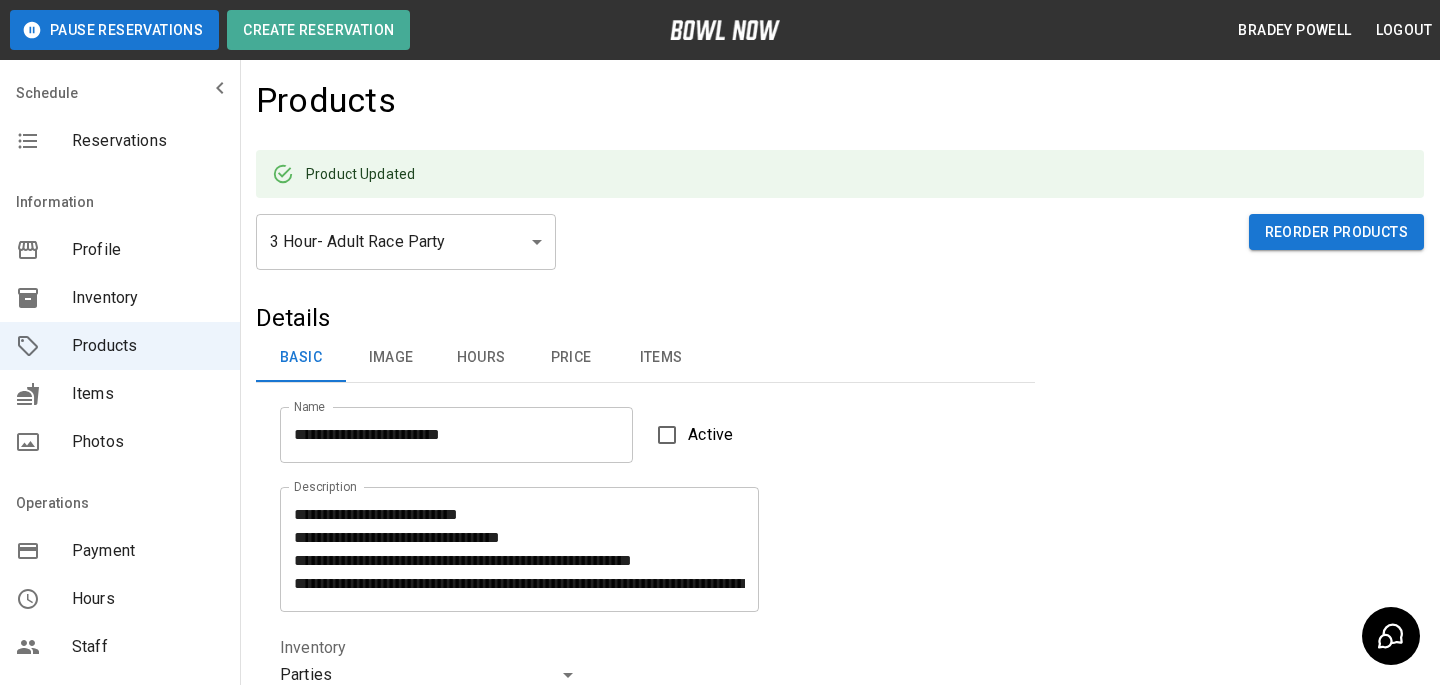 click on "**********" at bounding box center [720, 684] 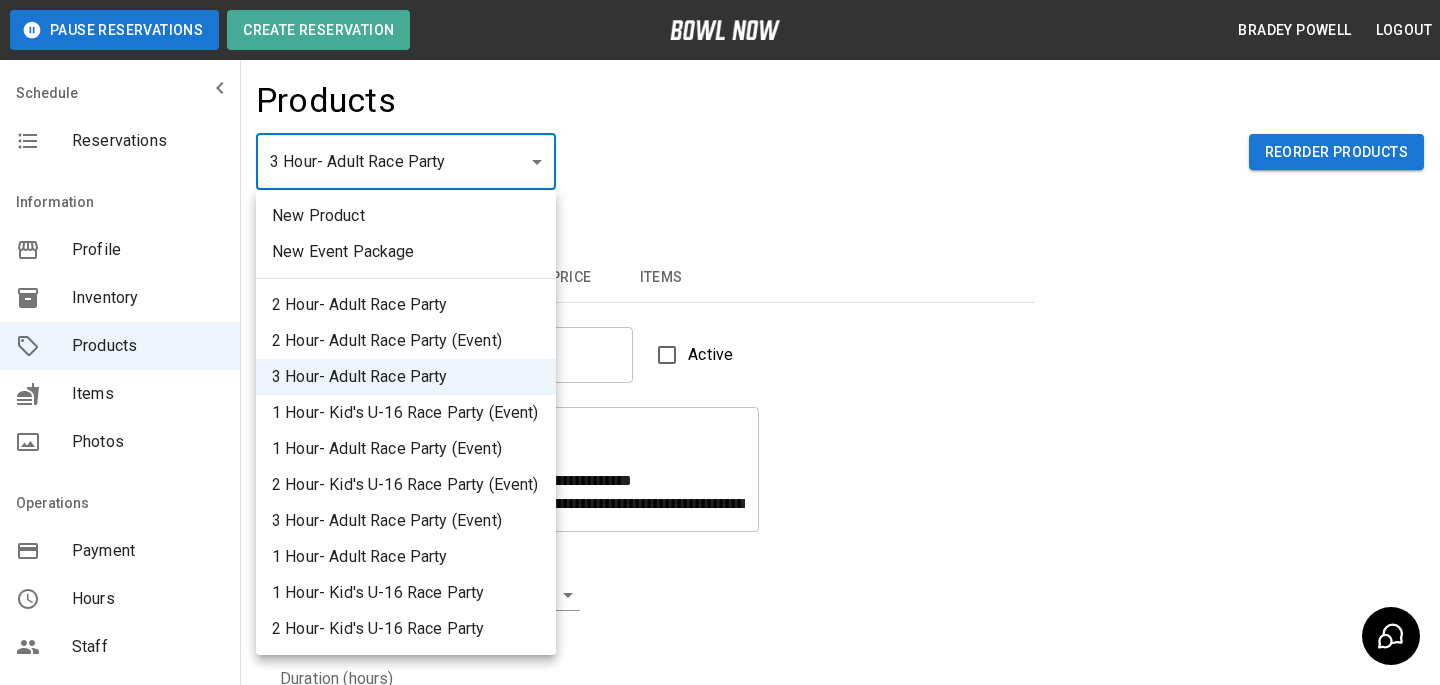 click on "1 Hour- Kid's U-16 Race Party" at bounding box center [406, 593] 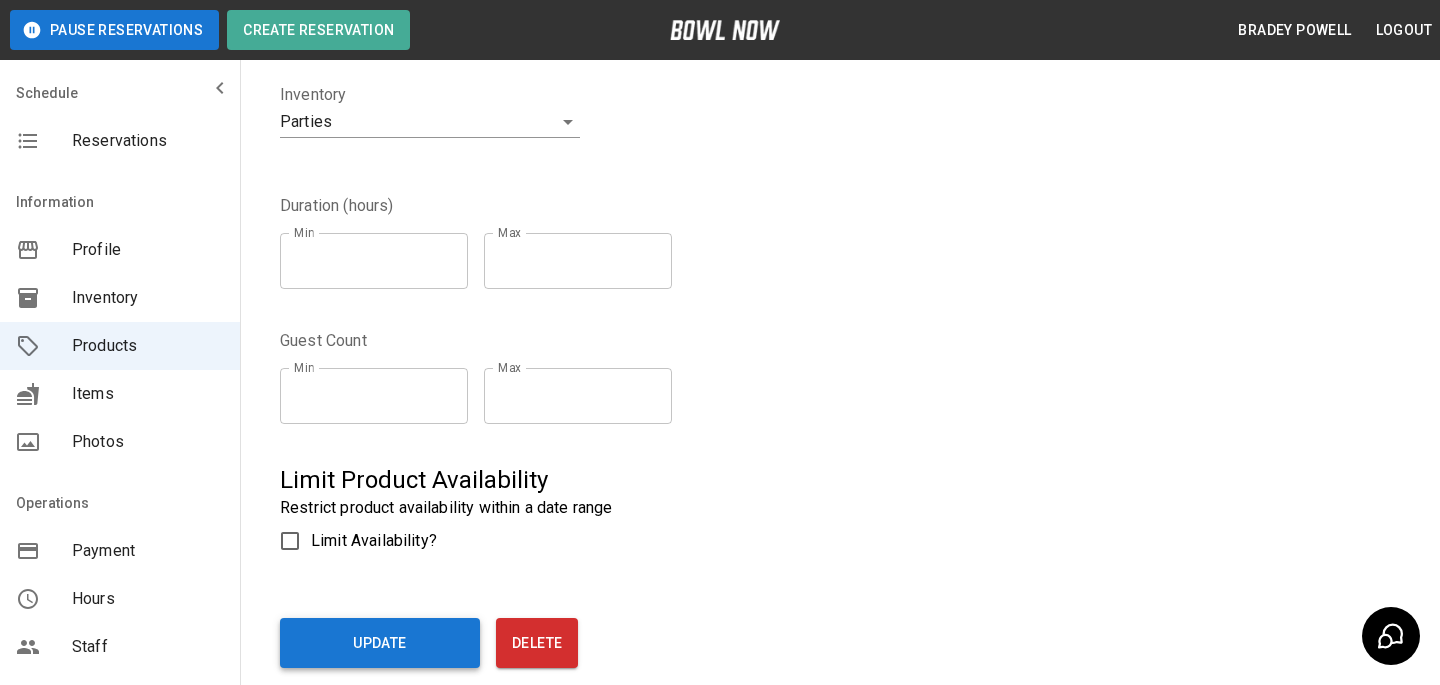 scroll, scrollTop: 534, scrollLeft: 0, axis: vertical 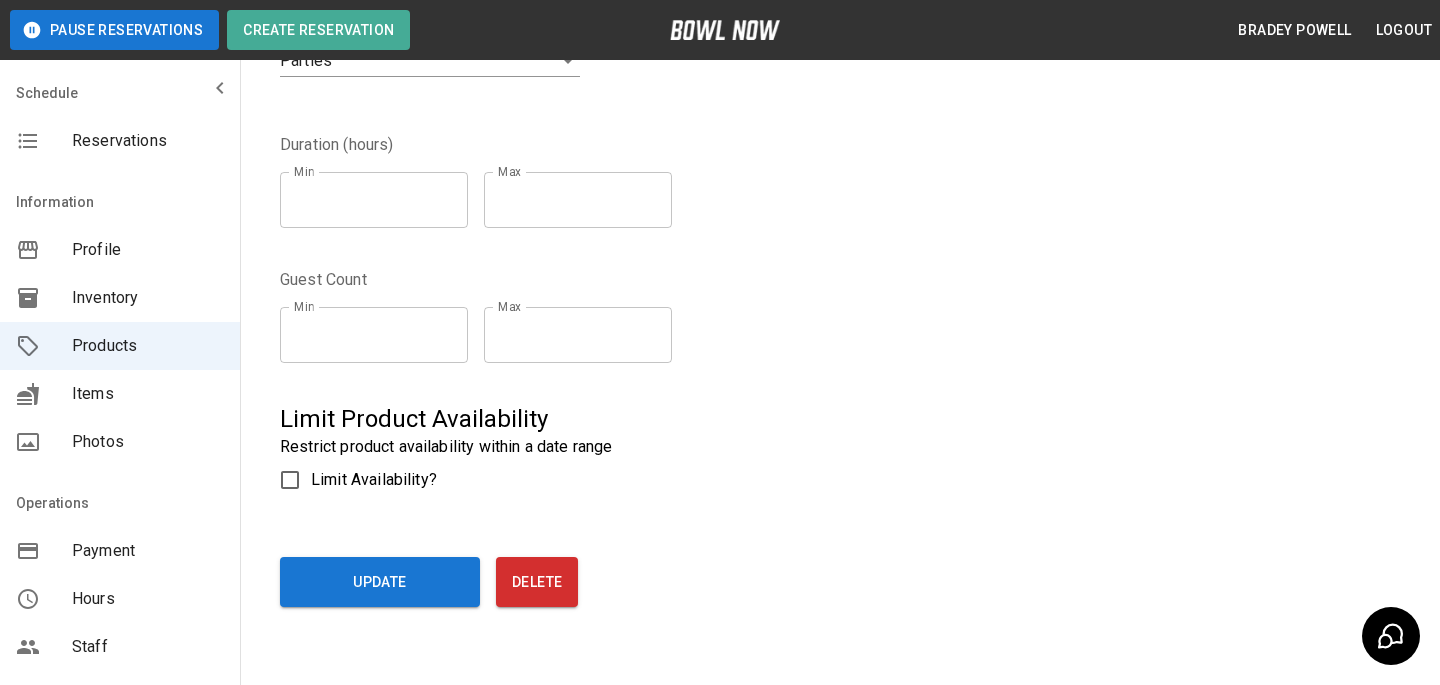 click on "Update" at bounding box center [380, 582] 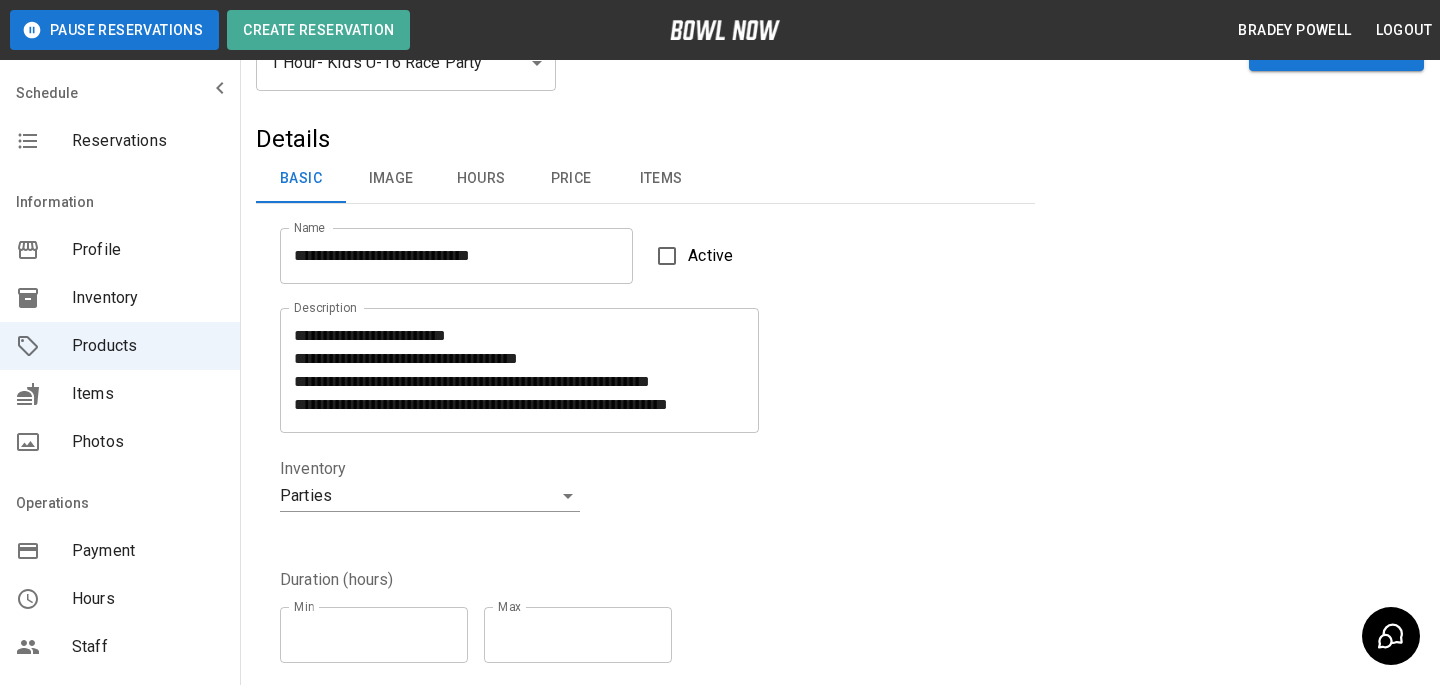 scroll, scrollTop: 0, scrollLeft: 0, axis: both 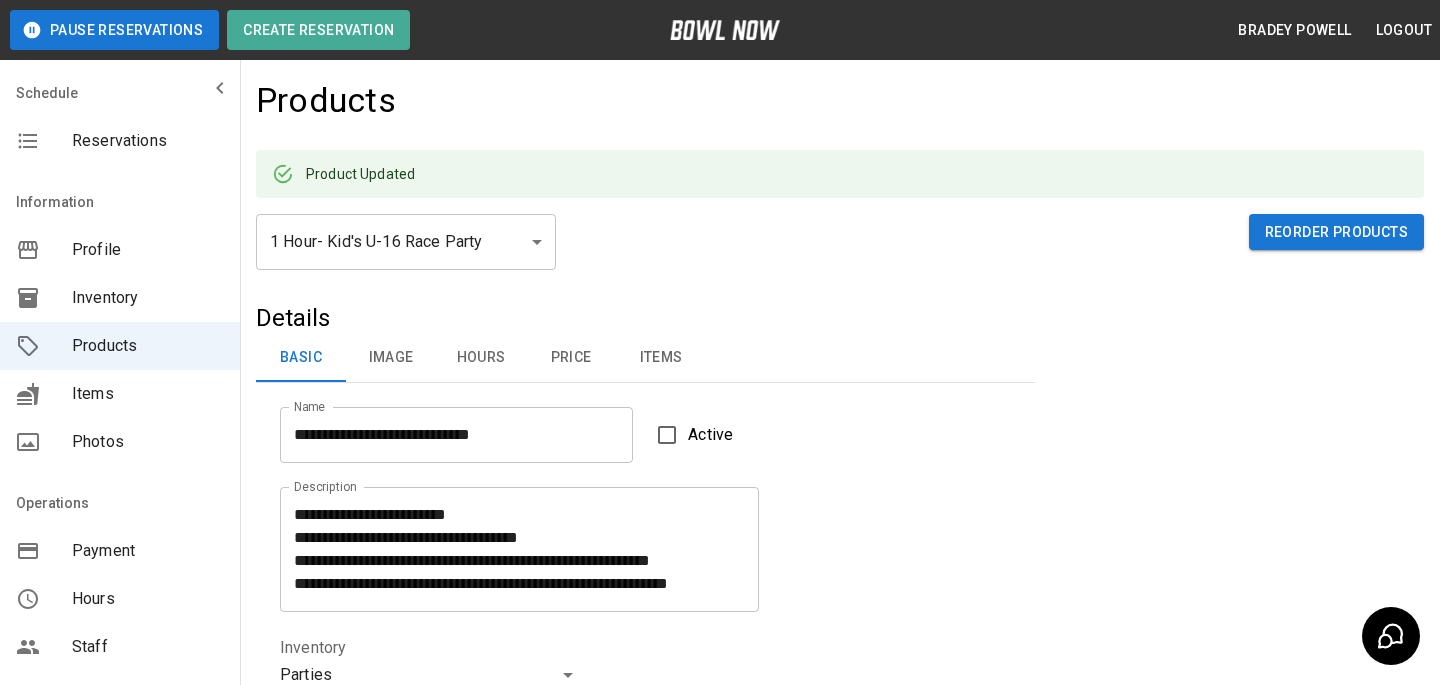 click on "**********" at bounding box center (720, 684) 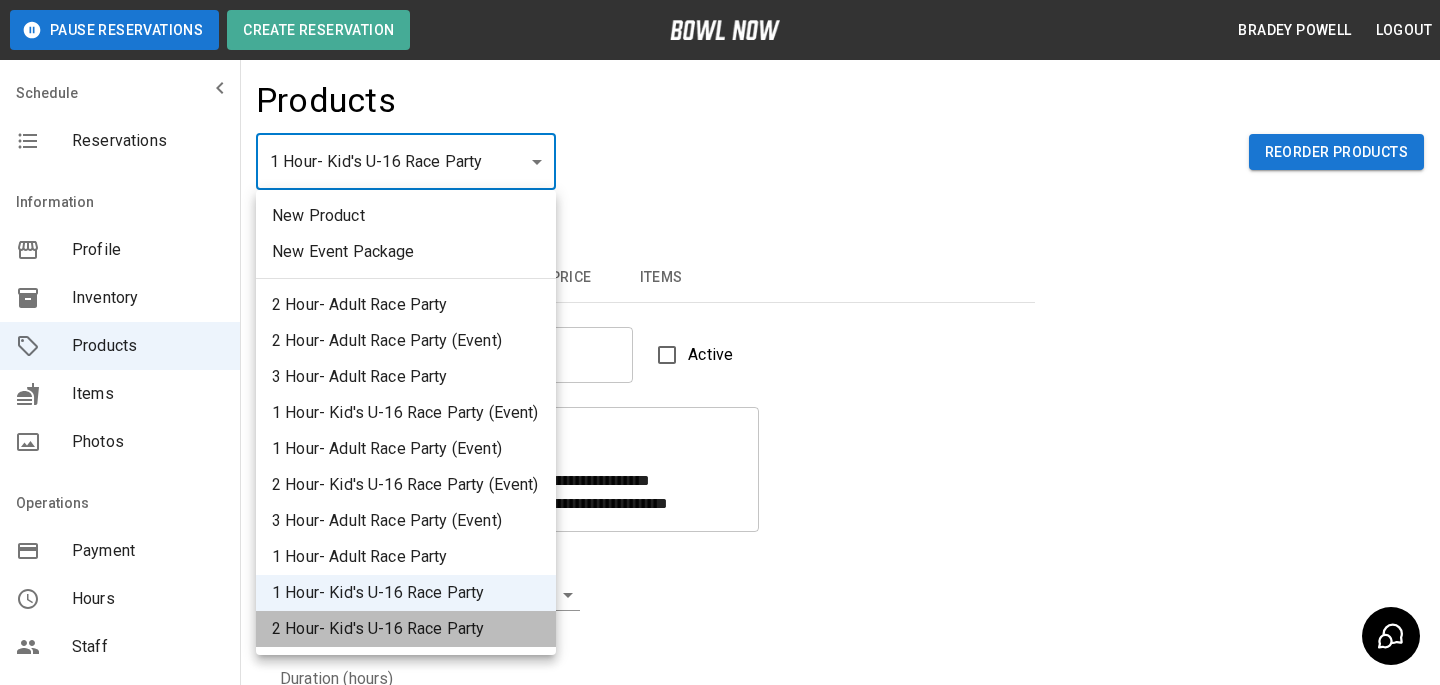 click on "2 Hour- Kid's U-16 Race Party" at bounding box center (406, 629) 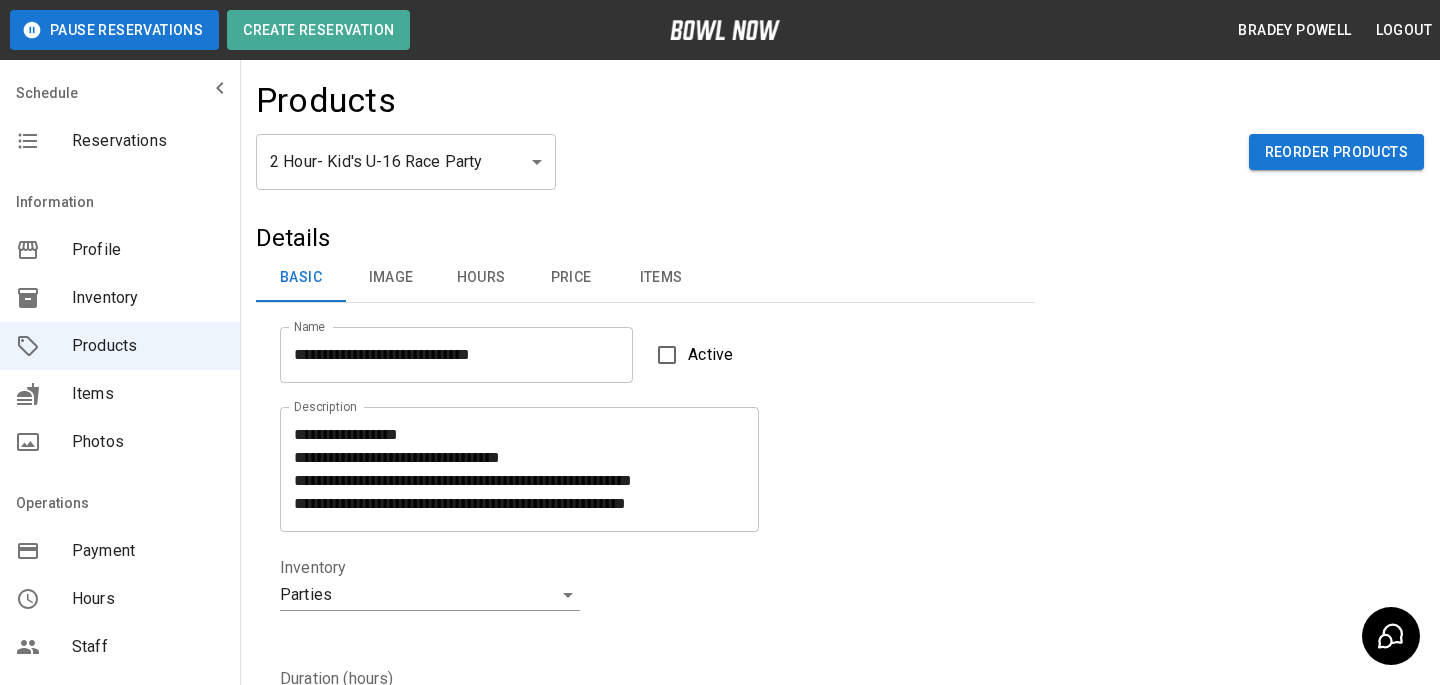 scroll, scrollTop: 510, scrollLeft: 0, axis: vertical 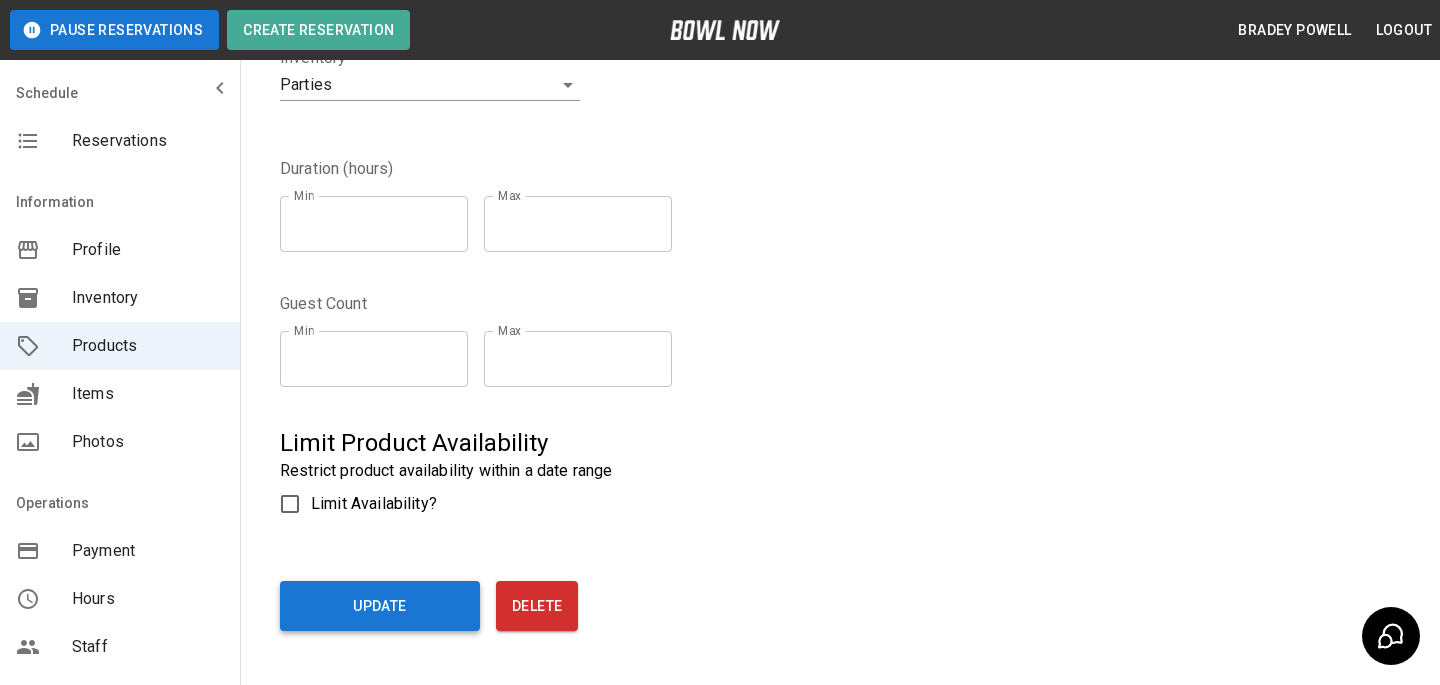 click on "Update" at bounding box center [380, 606] 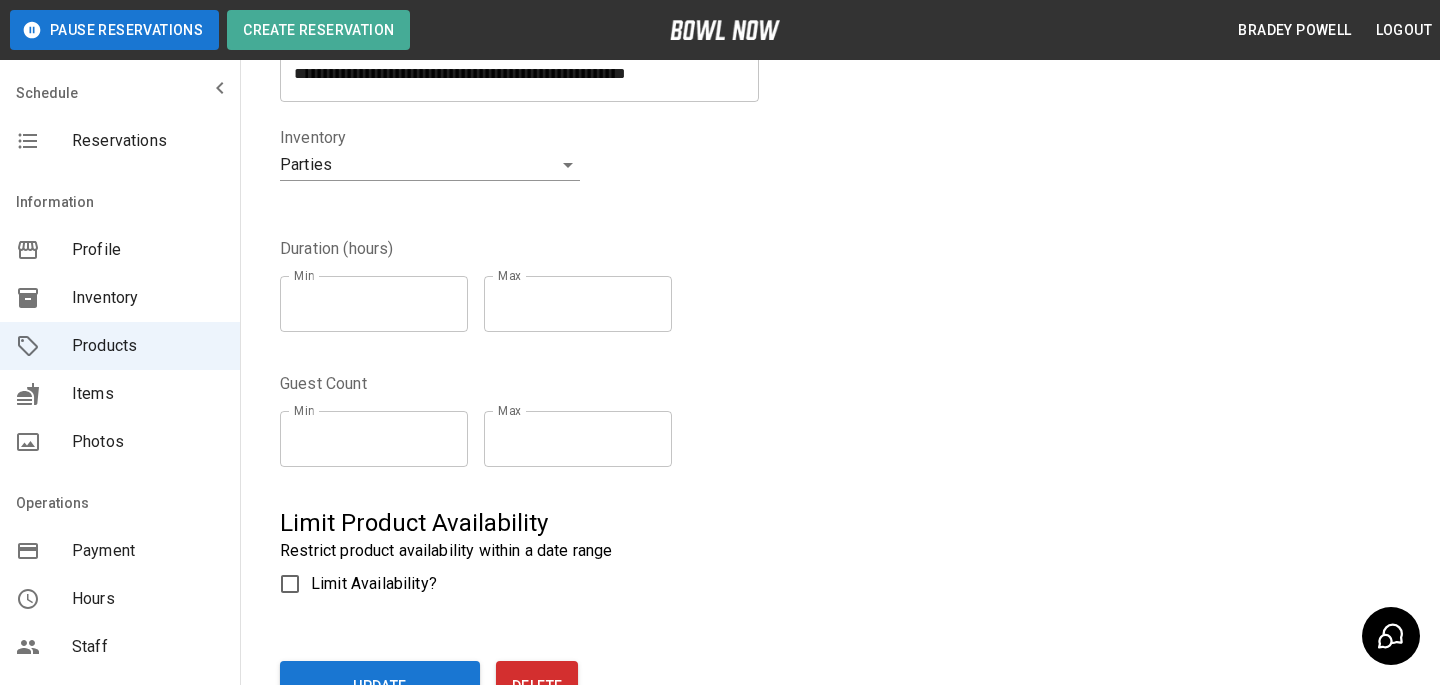 scroll, scrollTop: 0, scrollLeft: 0, axis: both 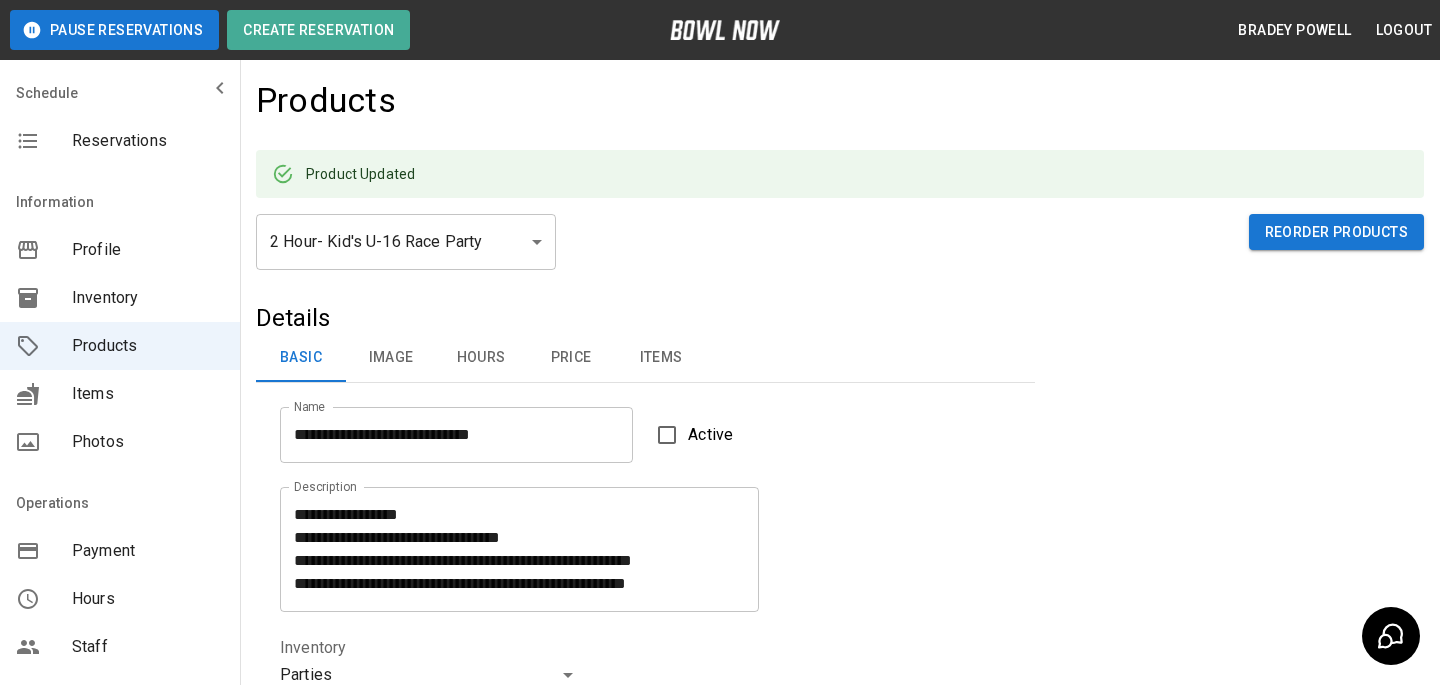 click on "**********" at bounding box center [720, 684] 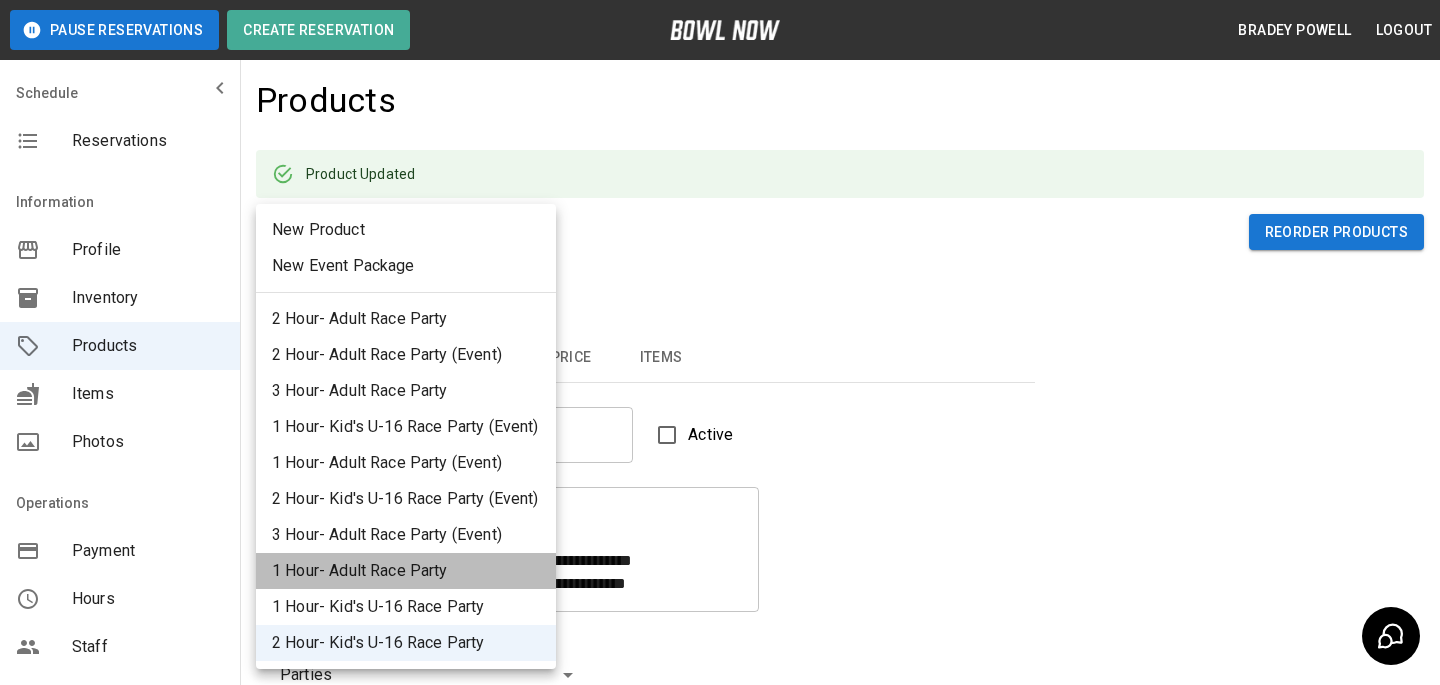 click on "1 Hour- Adult Race Party" at bounding box center [406, 571] 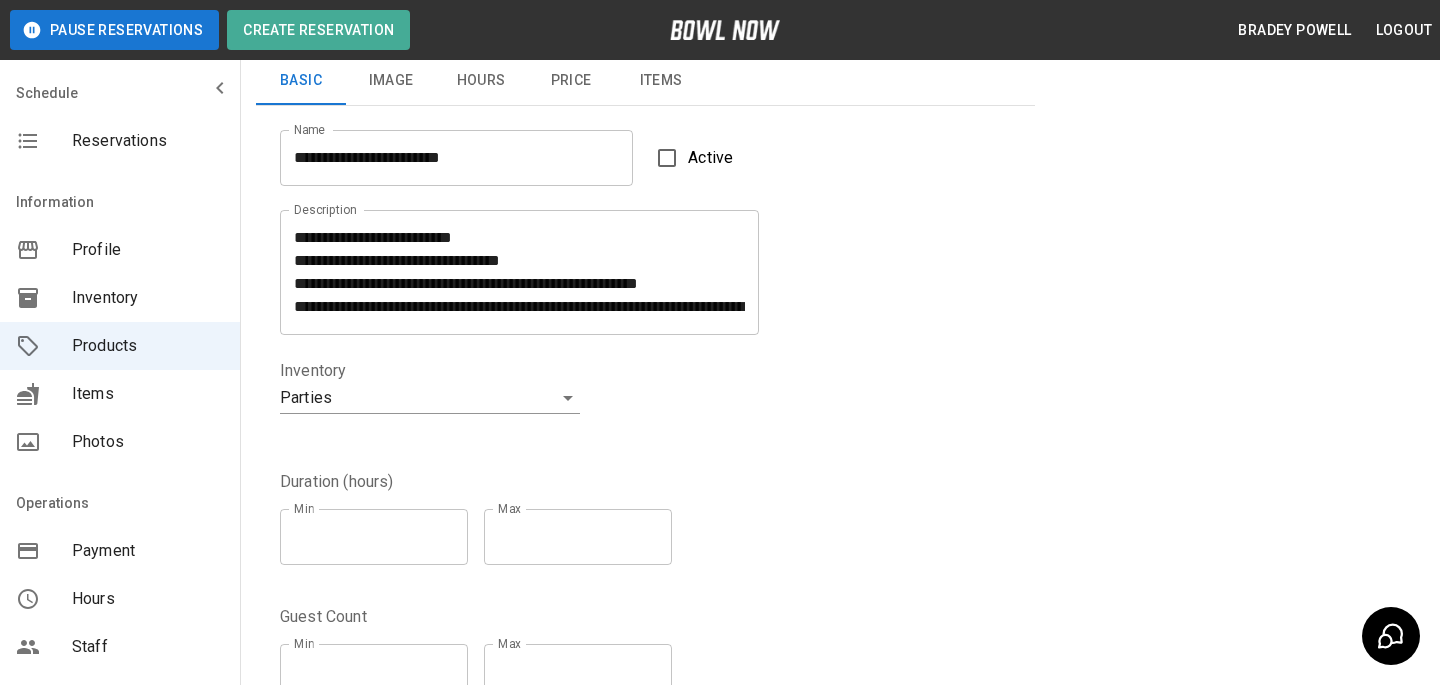 scroll, scrollTop: 684, scrollLeft: 0, axis: vertical 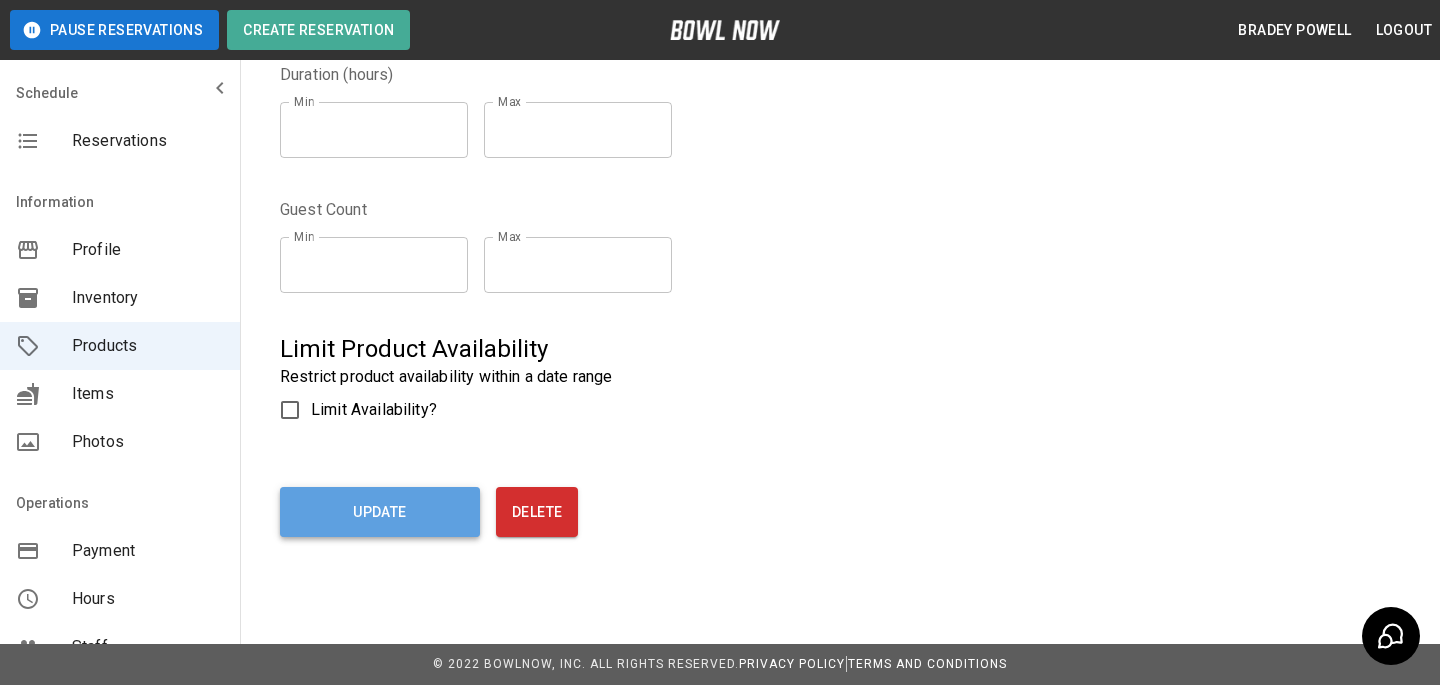 click on "Update" at bounding box center (380, 512) 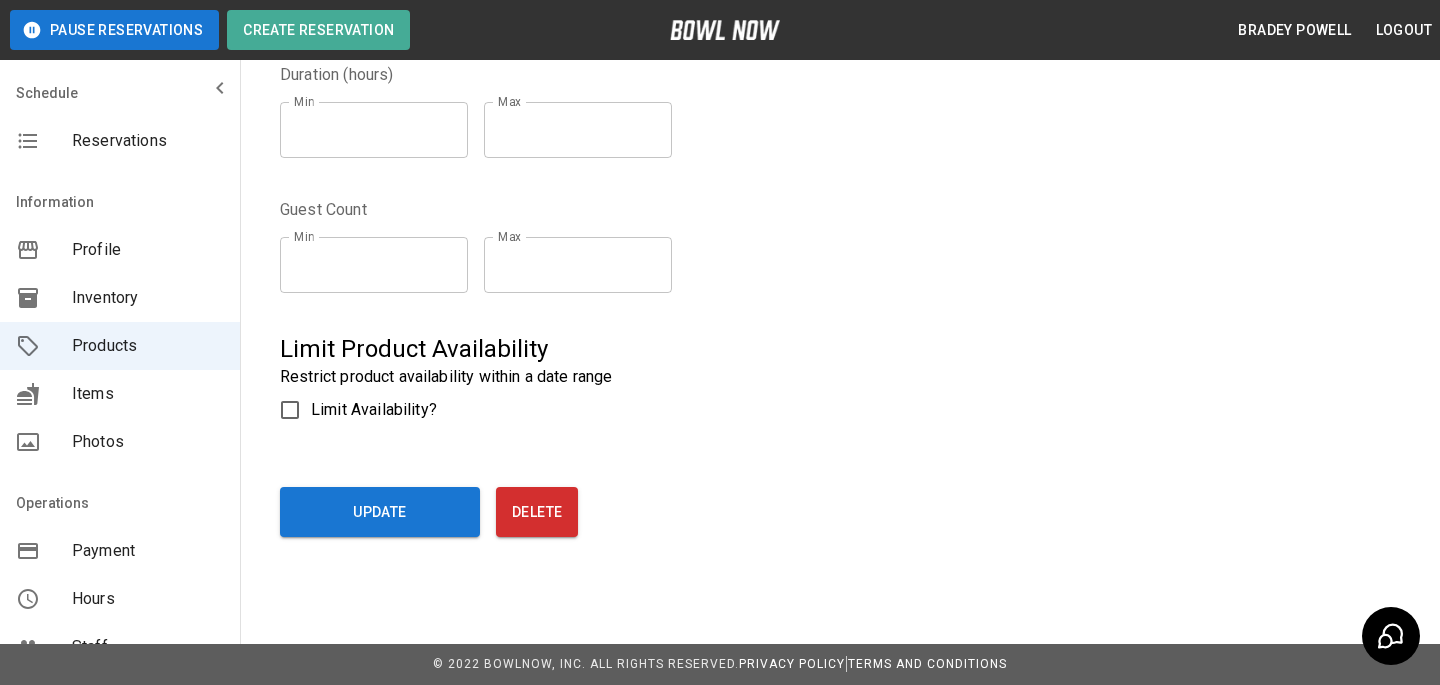 scroll, scrollTop: 0, scrollLeft: 0, axis: both 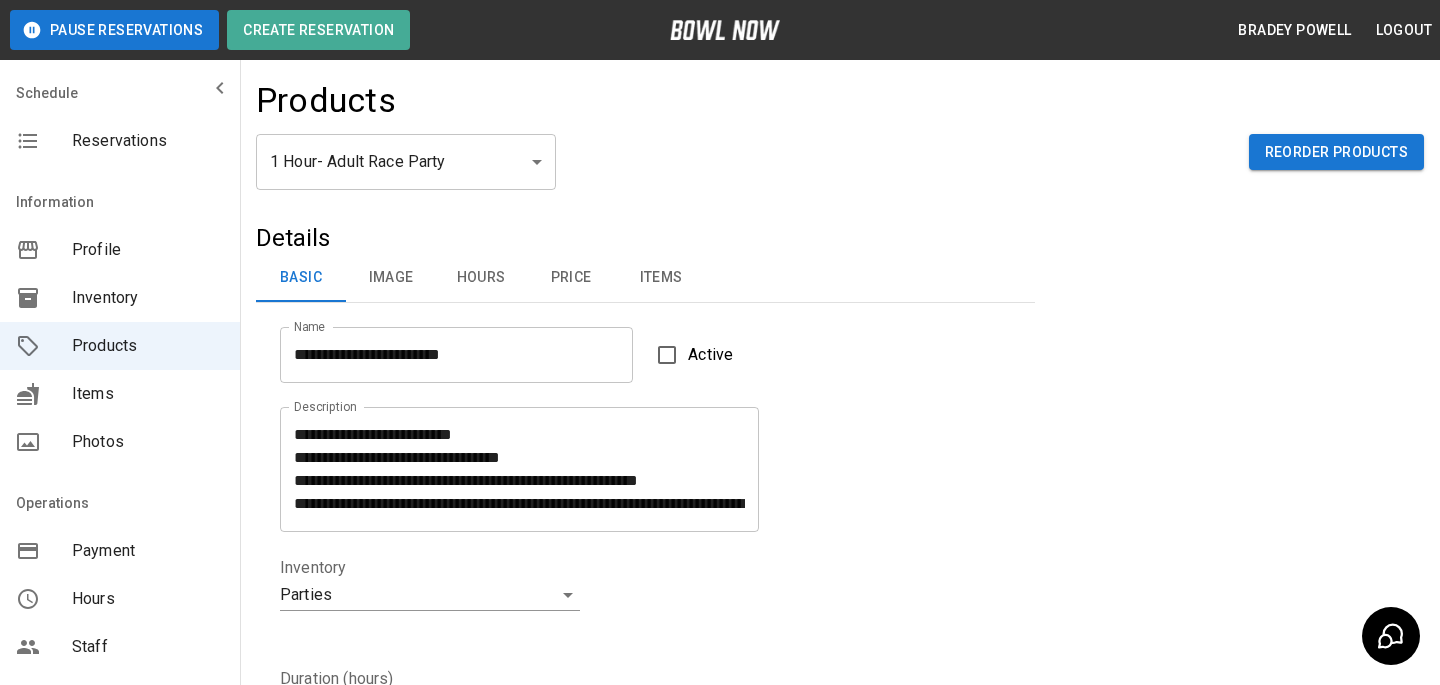 click on "1 Hour- Adult Race Party   * ​ Reorder Products" at bounding box center (840, 178) 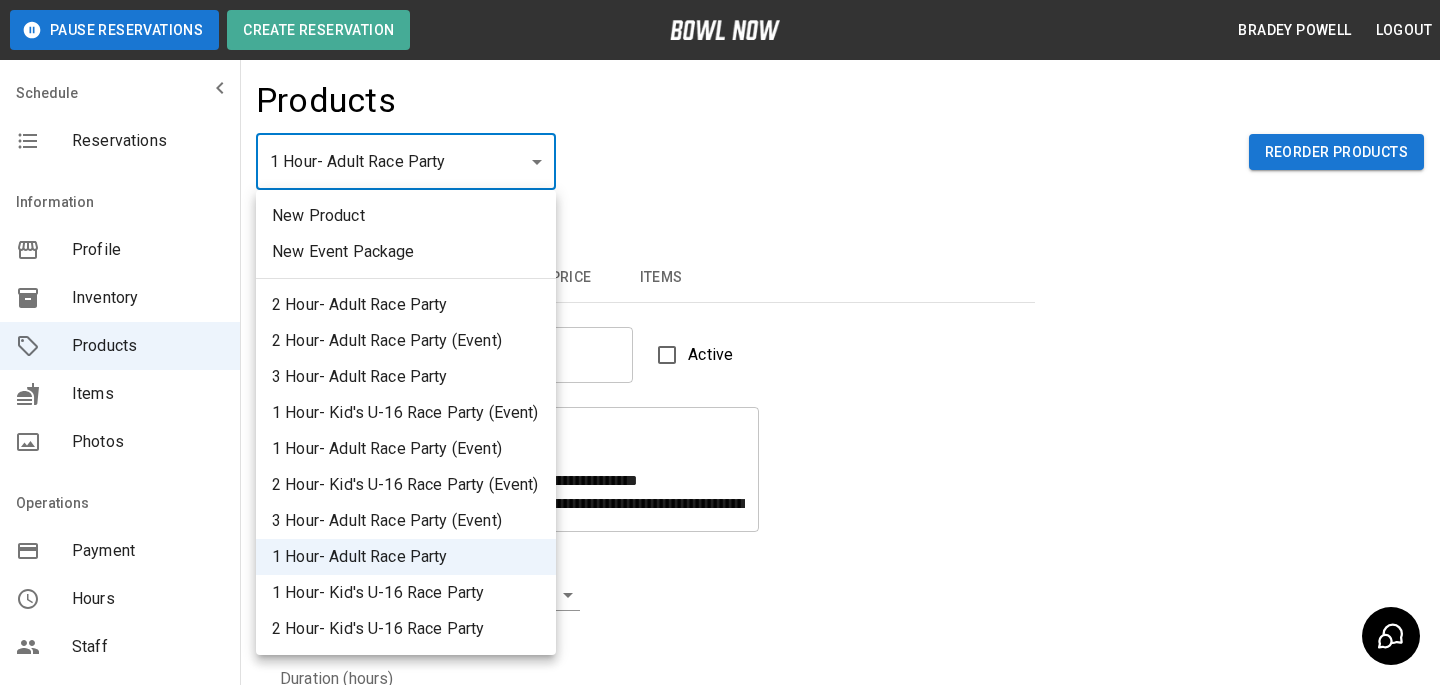 click on "3 Hour- Adult Race Party   (Event)" at bounding box center [406, 521] 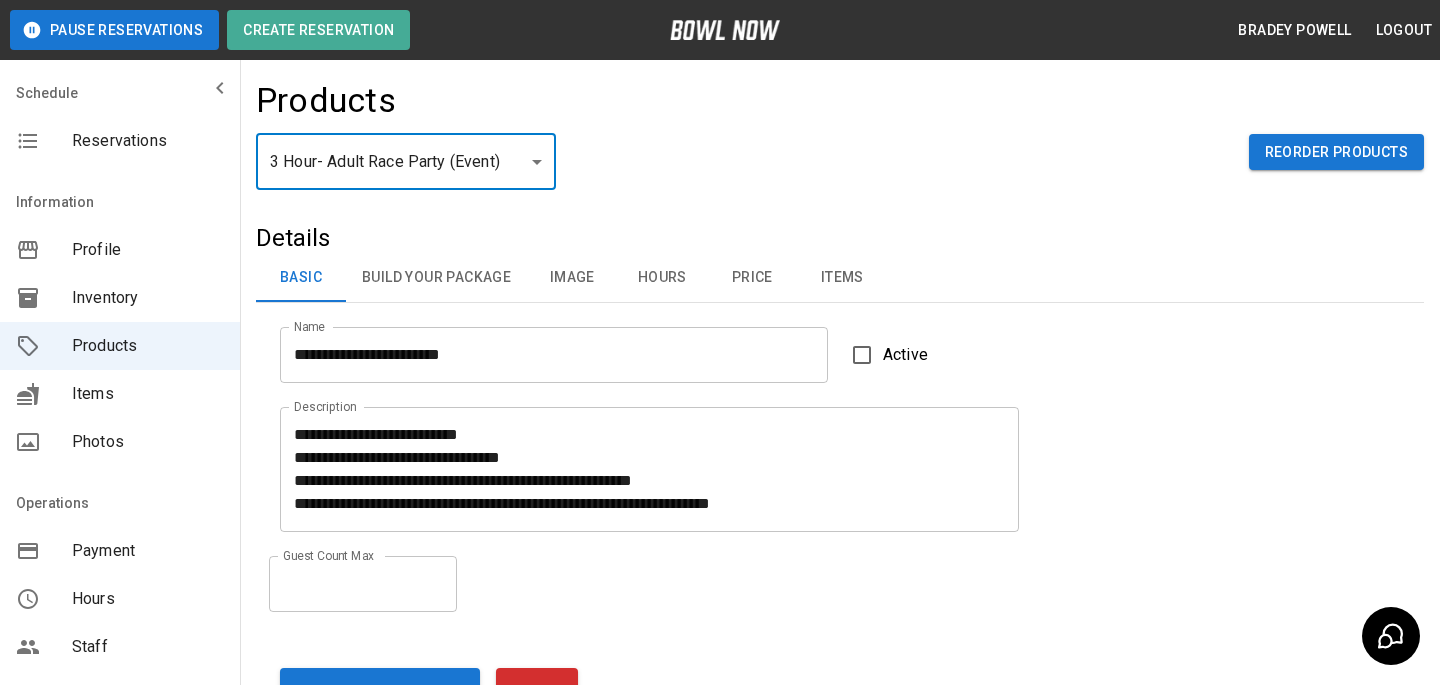 click on "**********" at bounding box center (720, 433) 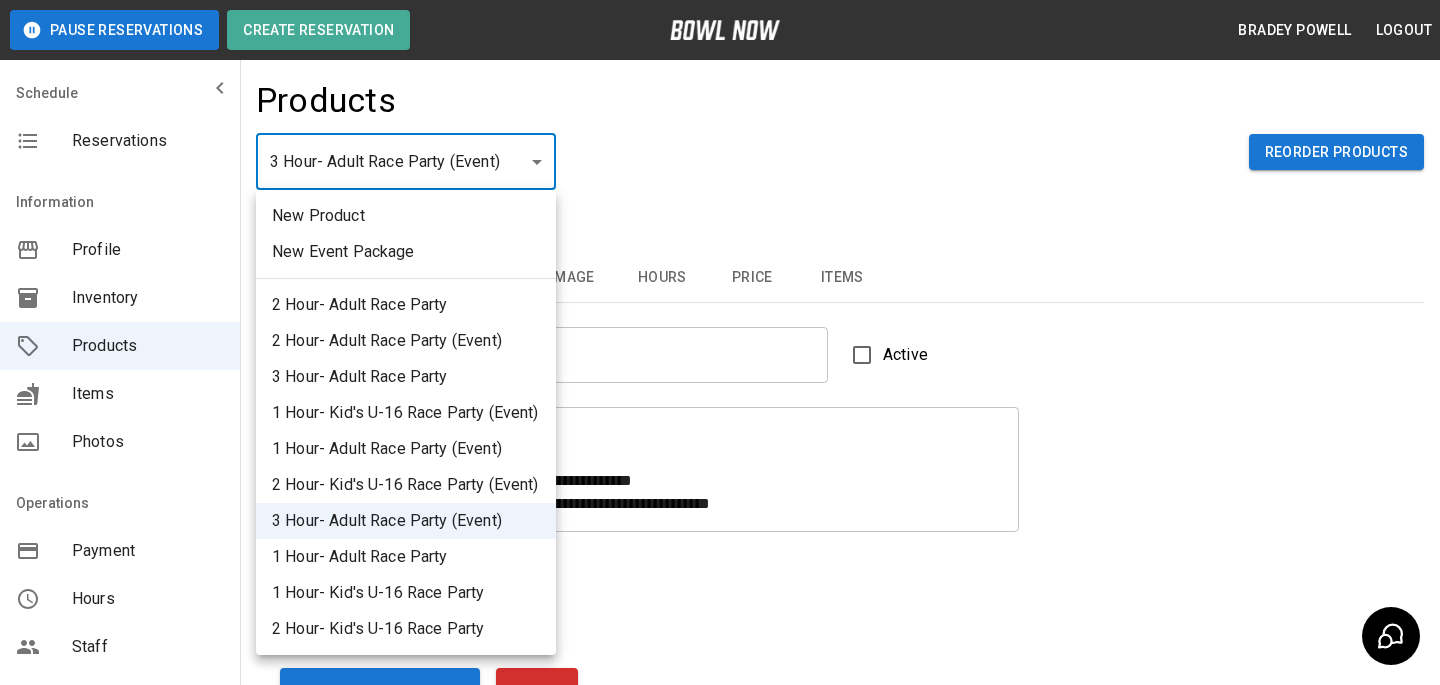 click on "2 Hour- Kid's U-16 Race Party   (Event)" at bounding box center (406, 485) 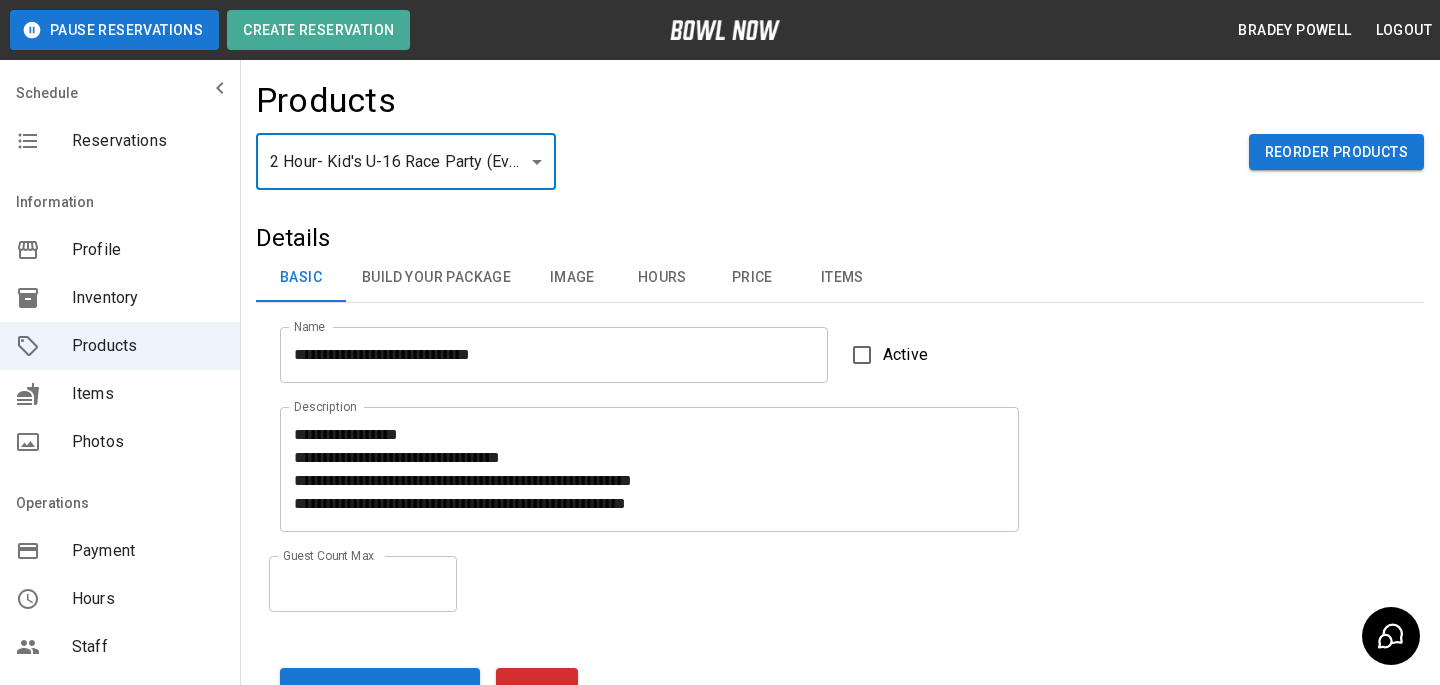 click on "**********" at bounding box center (720, 433) 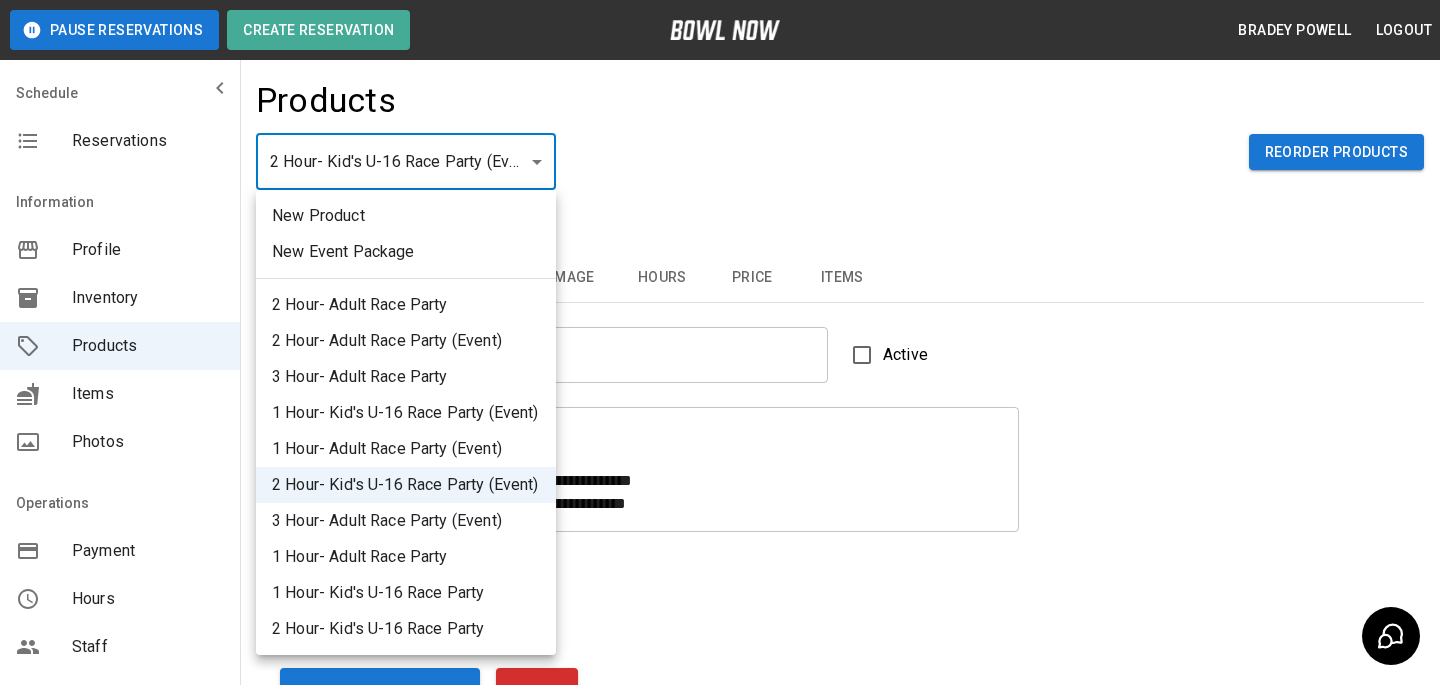 click on "1 Hour- Adult Race Party   (Event)" at bounding box center [406, 449] 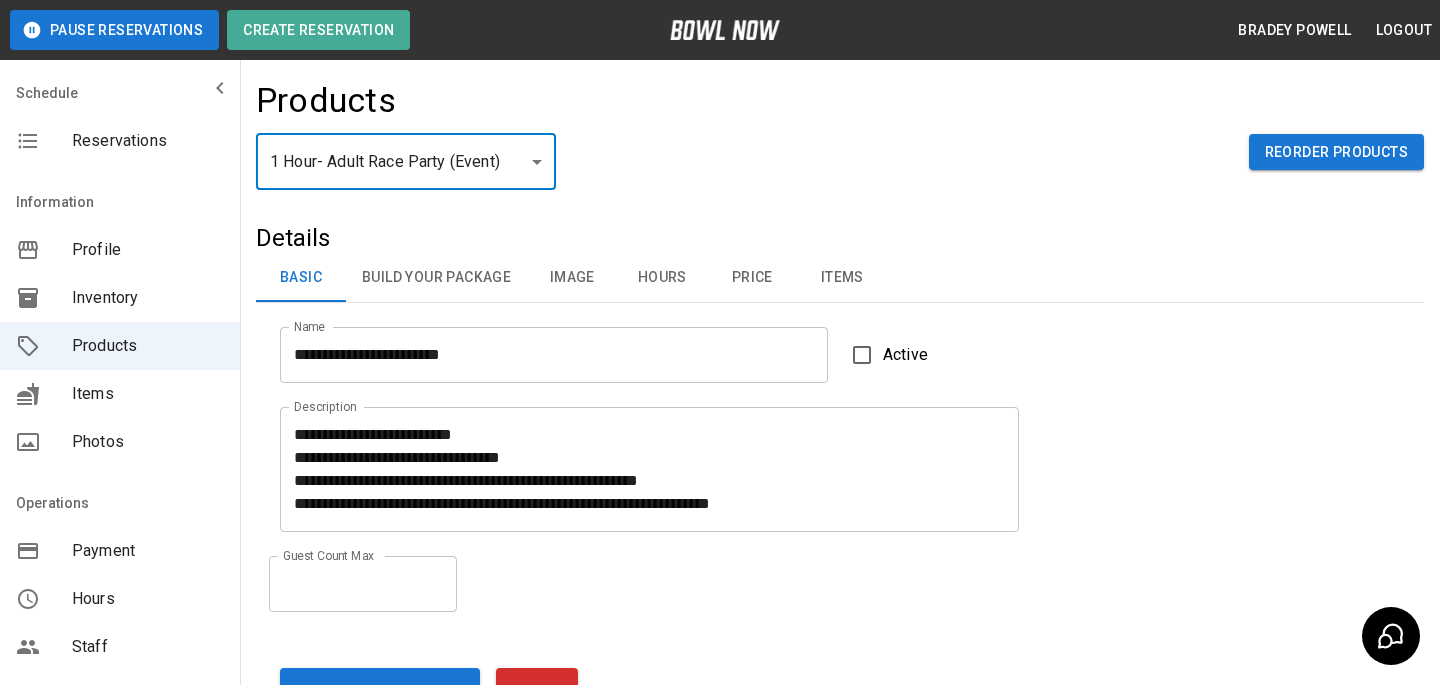 click on "1 Hour- Adult Race Party   (Event) * ​ Reorder Products" at bounding box center (840, 178) 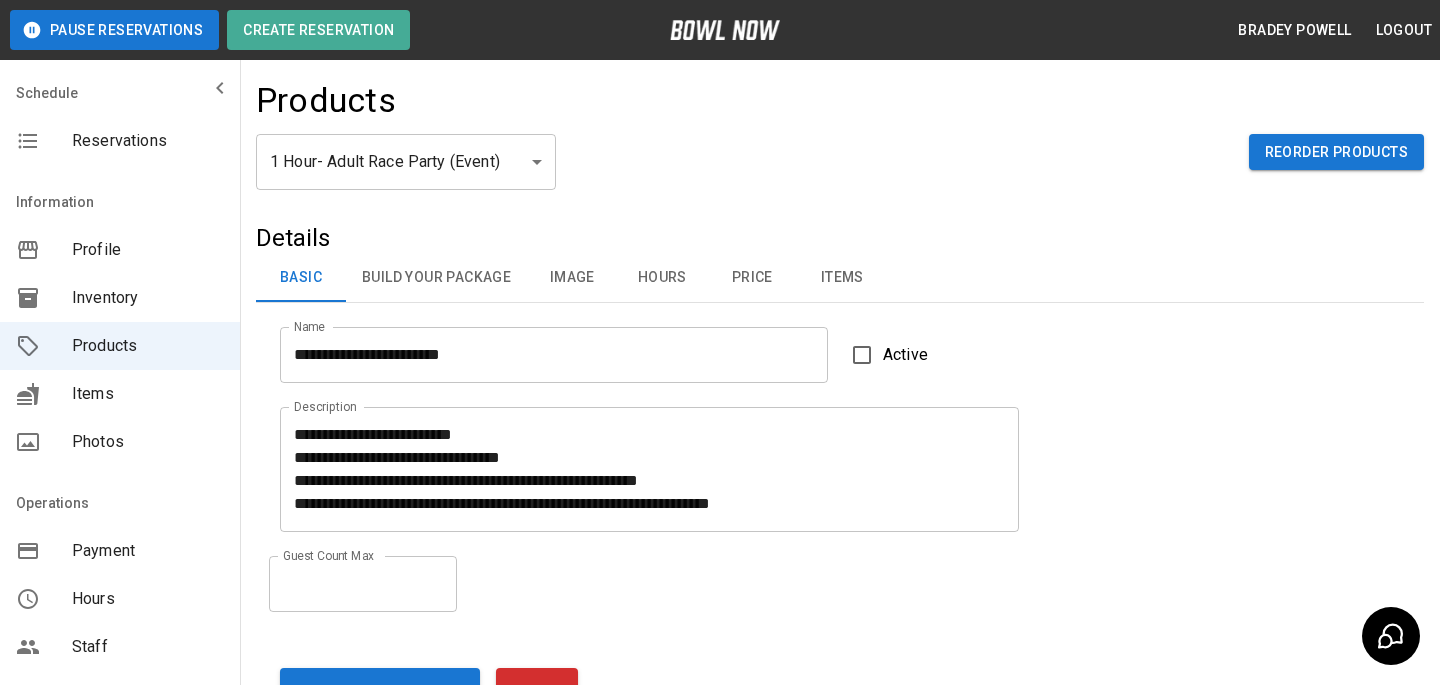 click on "**********" at bounding box center (720, 433) 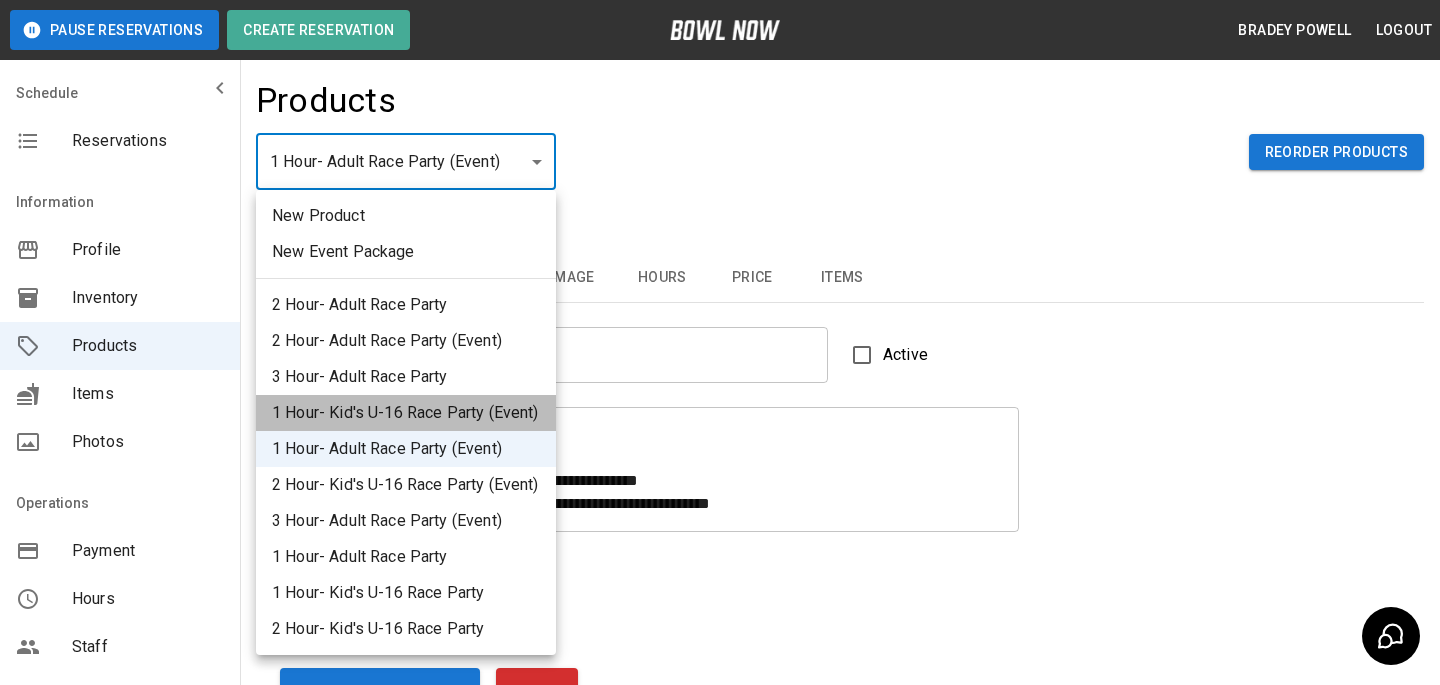 click on "1 Hour- Kid's U-16 Race Party   (Event)" at bounding box center [406, 413] 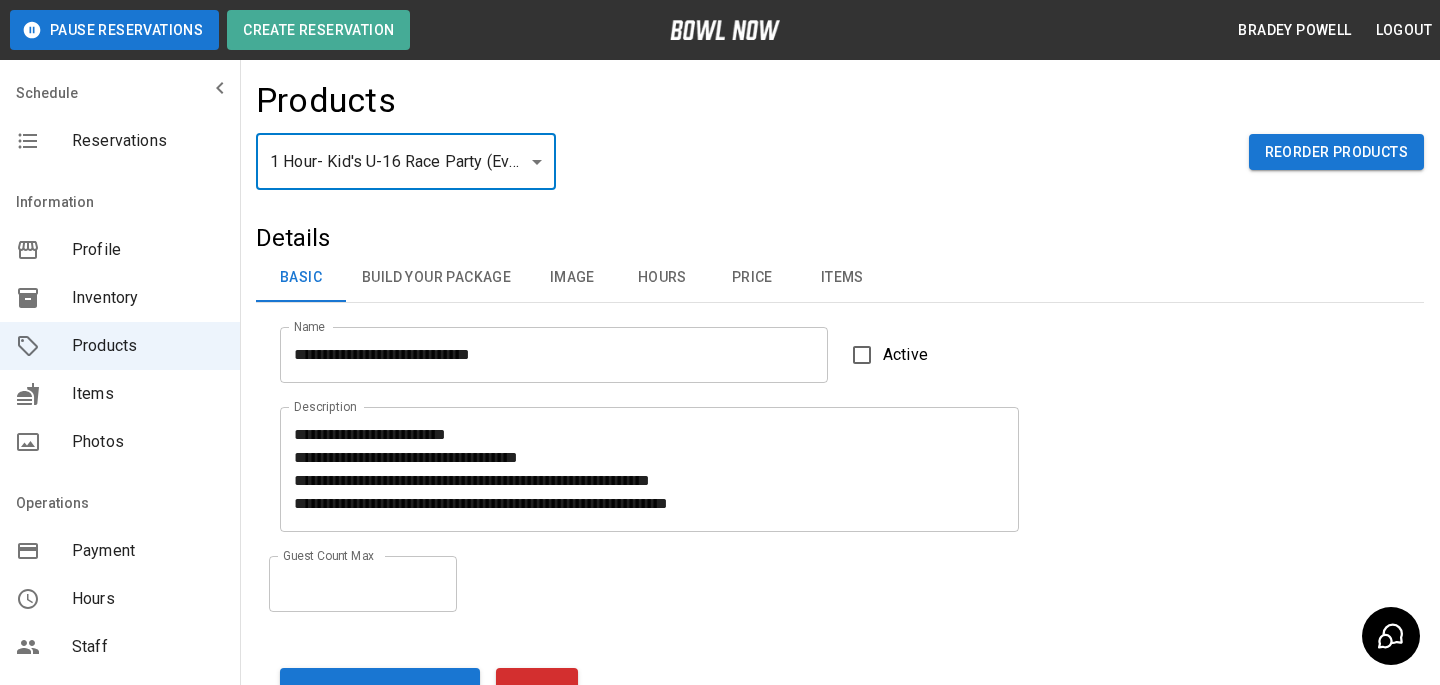 click on "**********" at bounding box center [720, 433] 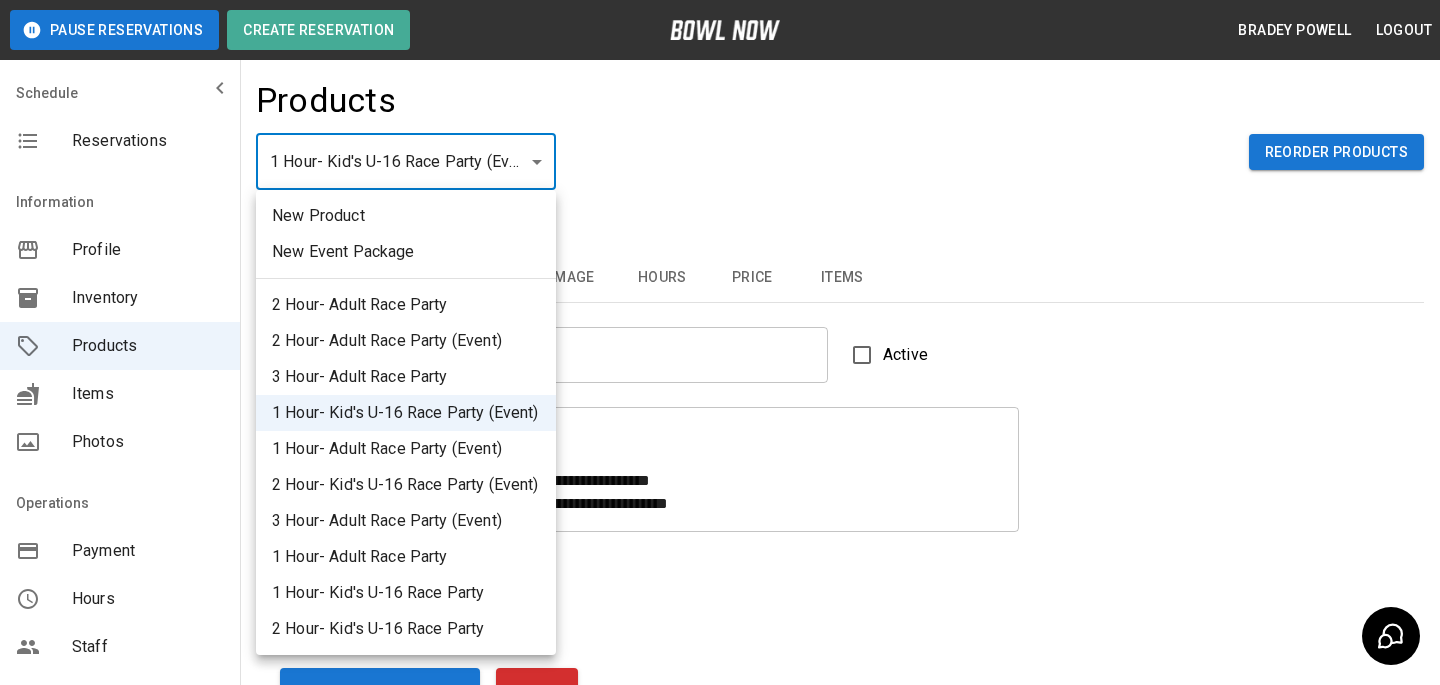 click on "3 Hour- Adult Race Party" at bounding box center [406, 377] 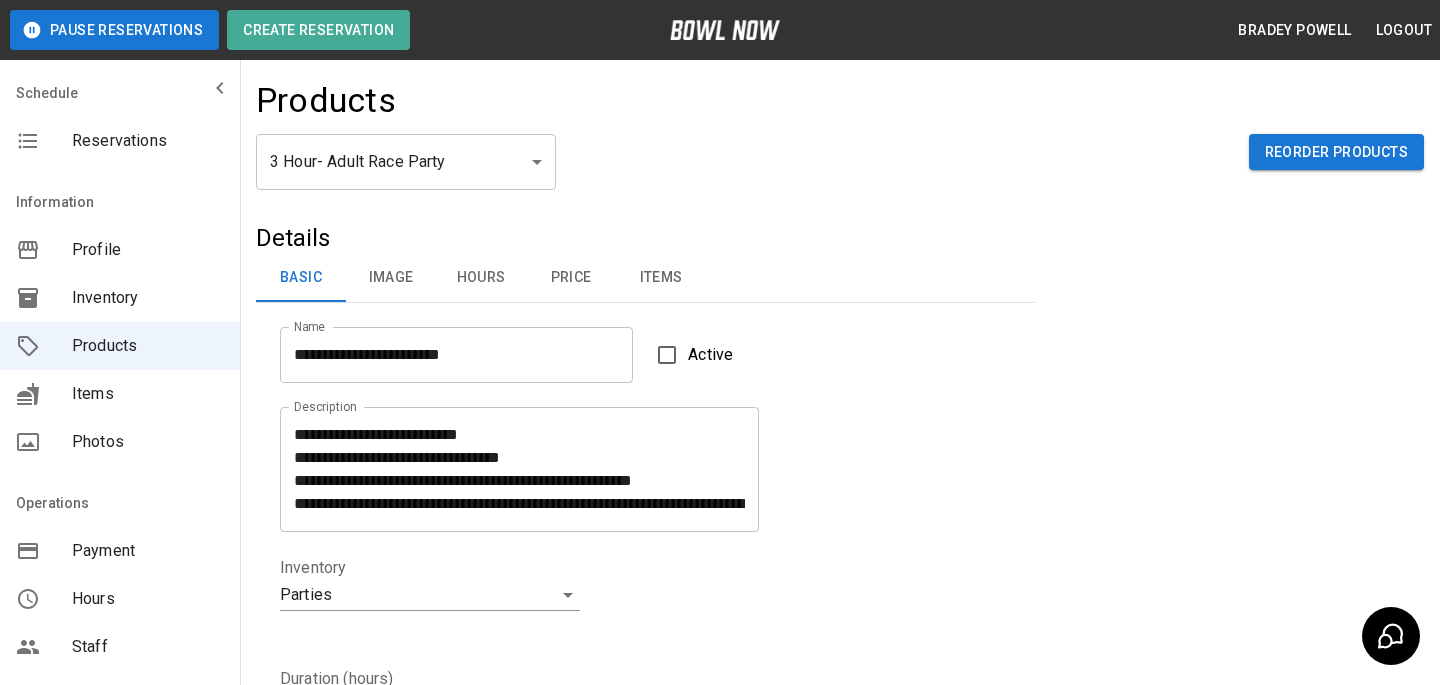 click on "Products" at bounding box center (840, 107) 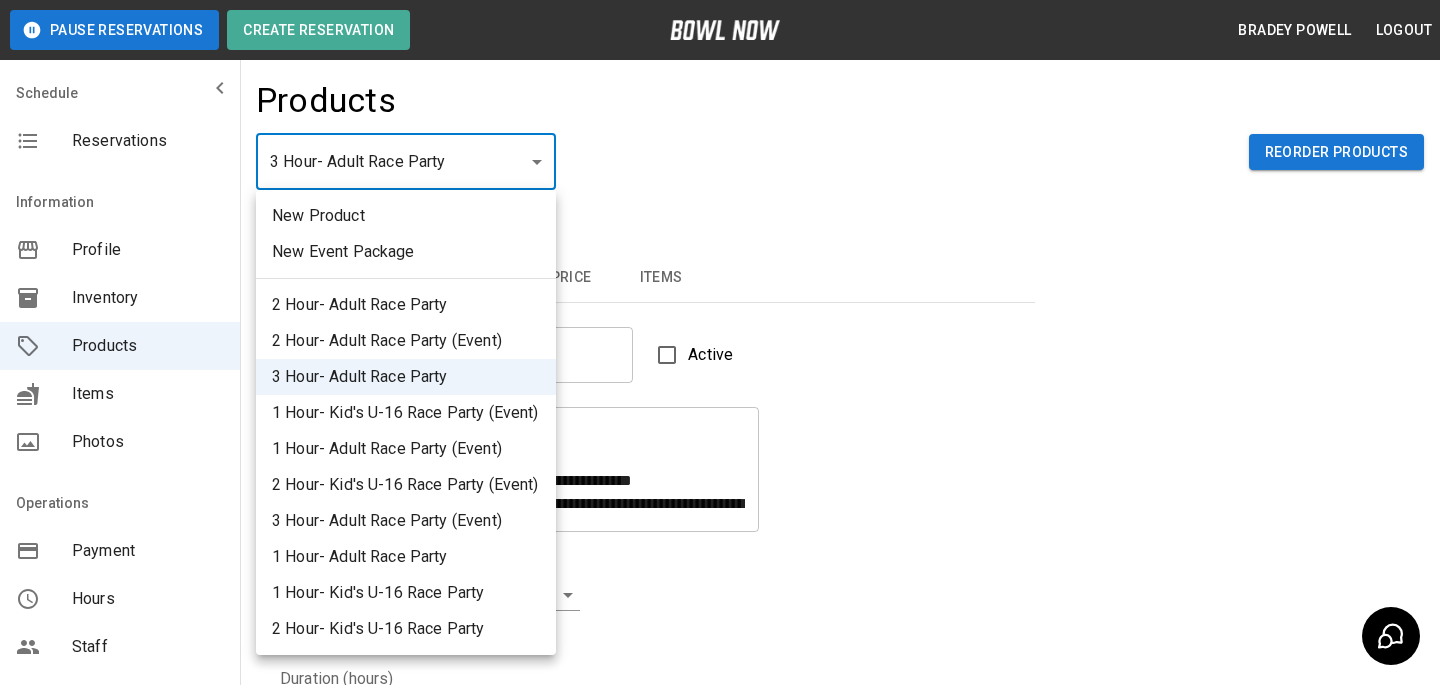 click on "New Product New Event Package 2 Hour- Adult Race Party   2 Hour- Adult Race Party   (Event) 3 Hour- Adult Race Party   1 Hour- Kid's U-16 Race Party   (Event) 1 Hour- Adult Race Party   (Event) 2 Hour- Kid's U-16 Race Party   (Event) 3 Hour- Adult Race Party   (Event) 1 Hour- Adult Race Party   1 Hour- Kid's U-16 Race Party   2 Hour- Kid's U-16 Race Party" at bounding box center [406, 422] 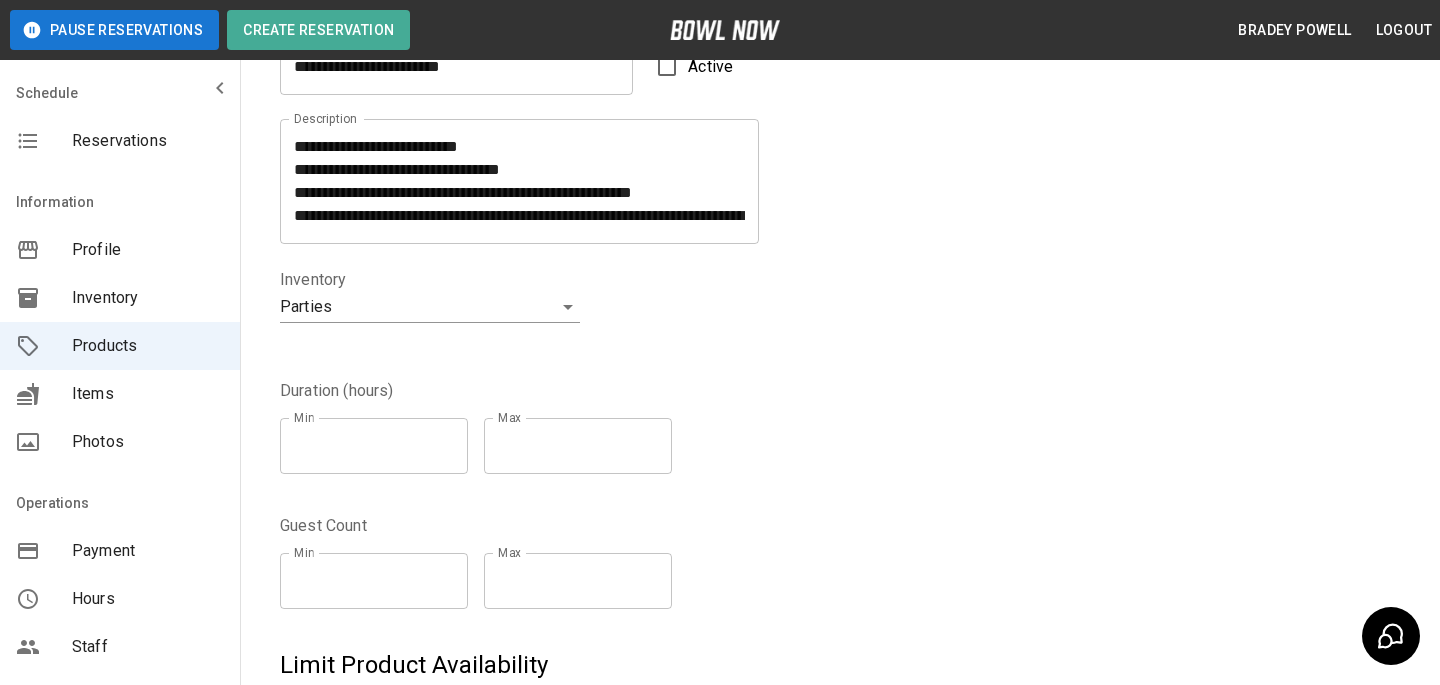 scroll, scrollTop: 318, scrollLeft: 0, axis: vertical 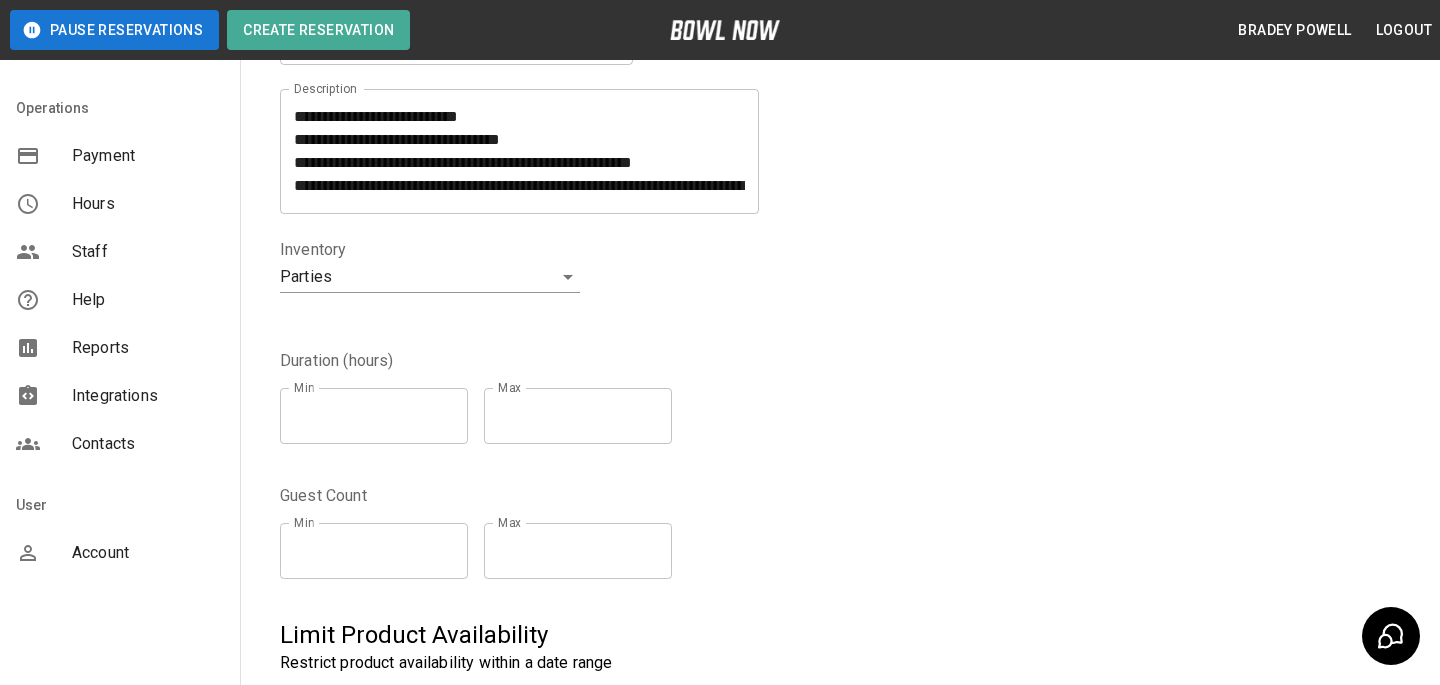 click at bounding box center (44, 553) 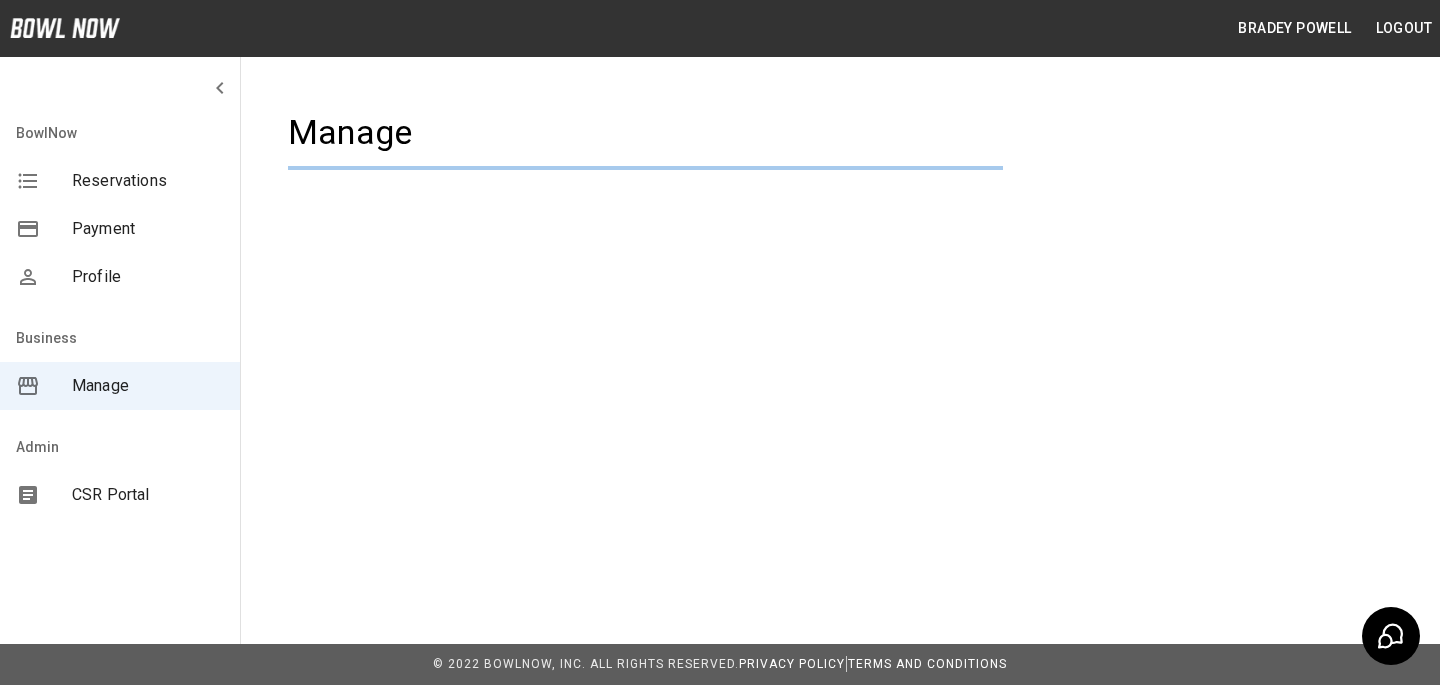 scroll, scrollTop: 0, scrollLeft: 0, axis: both 